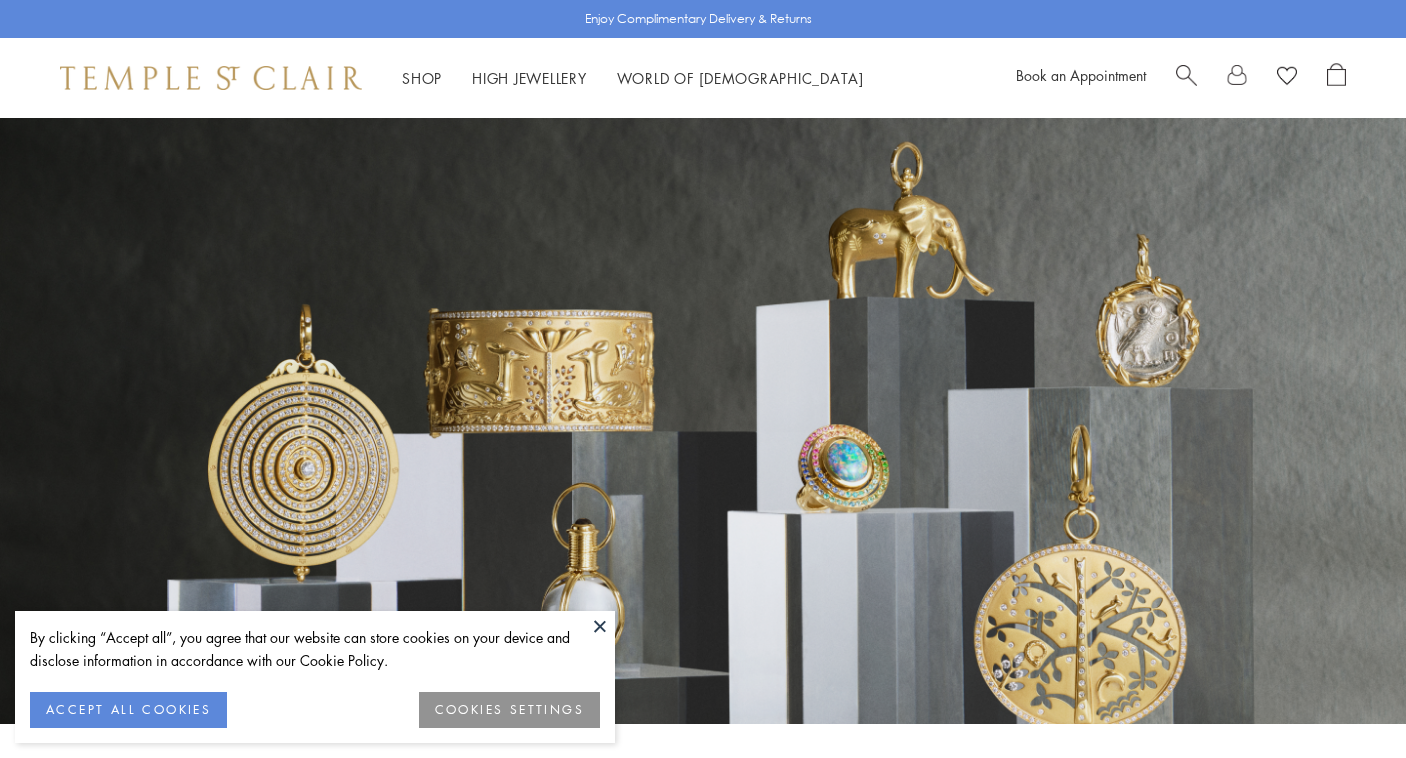 scroll, scrollTop: 0, scrollLeft: 0, axis: both 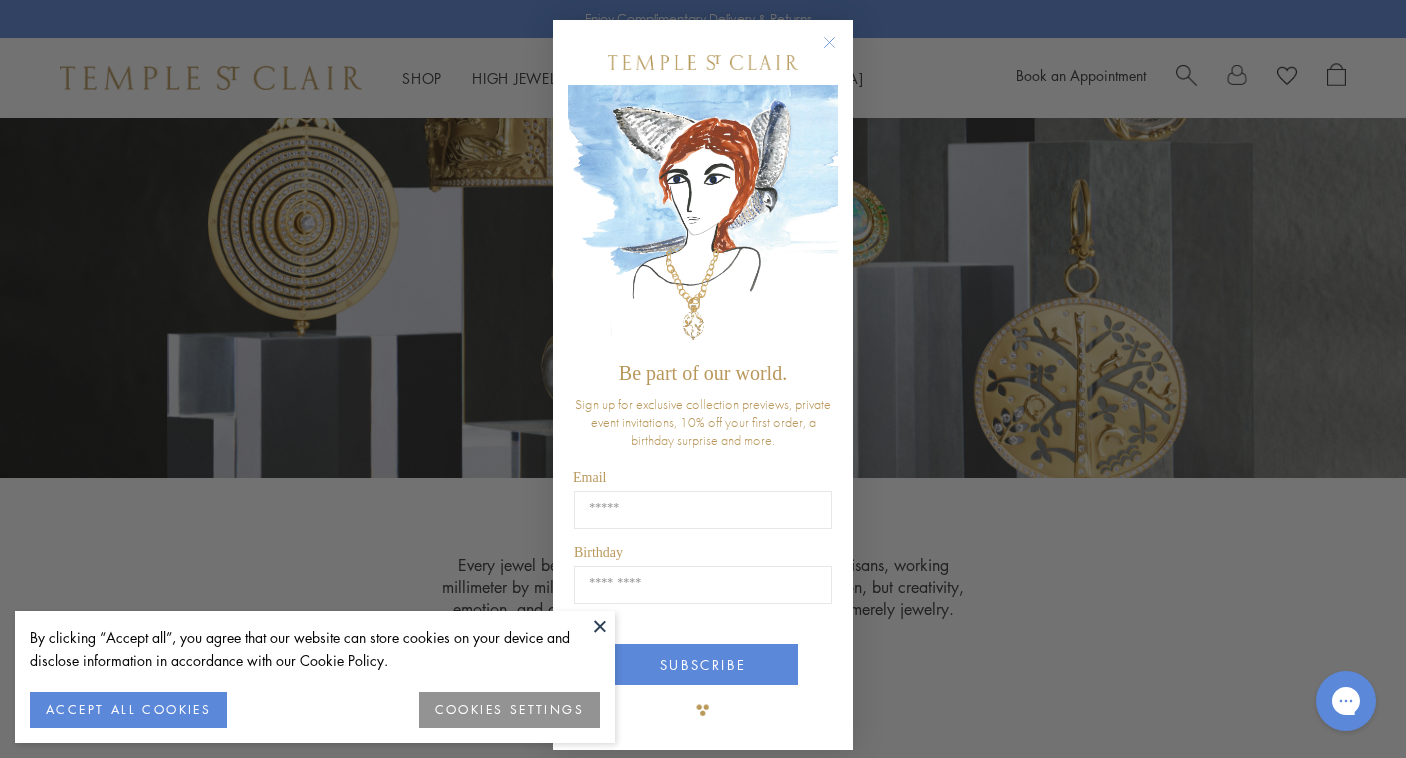 click 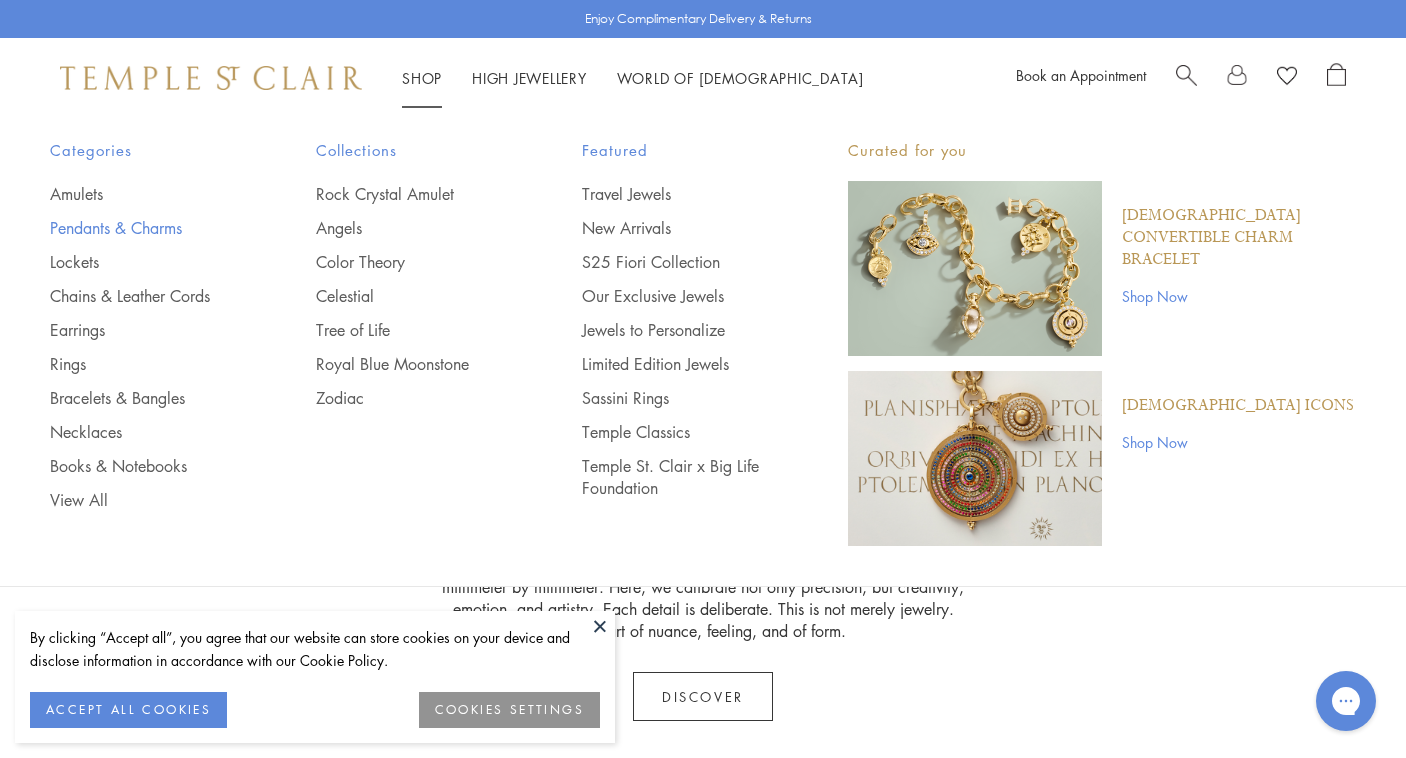 click on "Pendants & Charms" at bounding box center (143, 228) 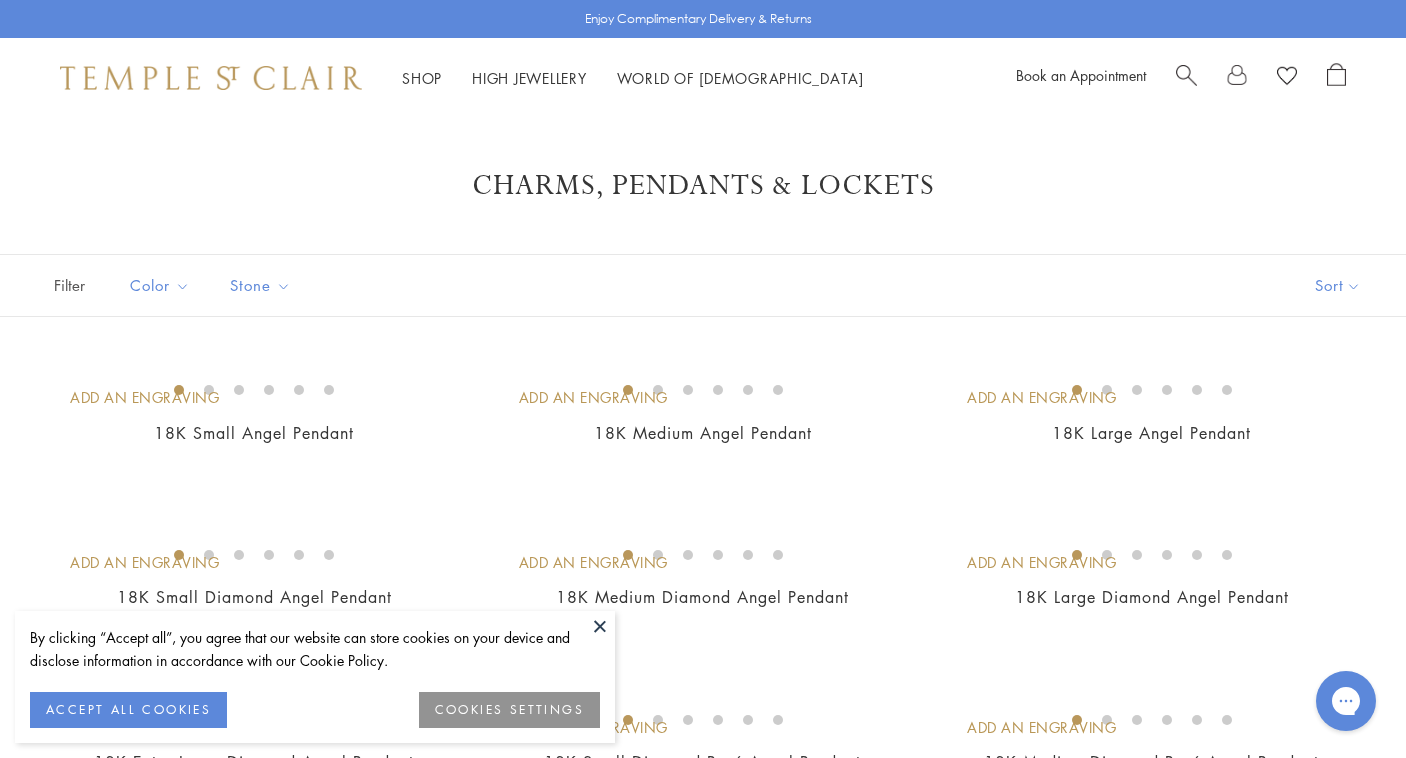 scroll, scrollTop: 0, scrollLeft: 0, axis: both 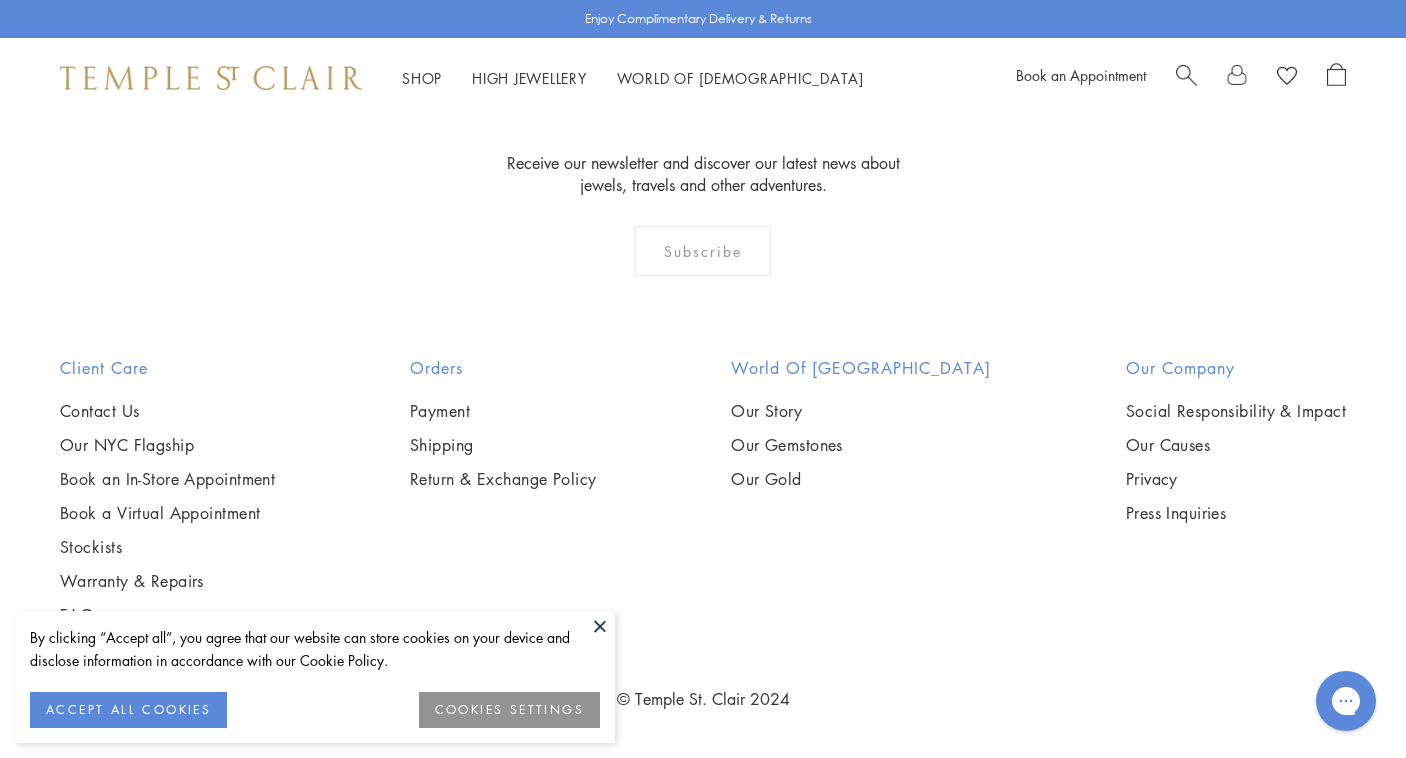 click at bounding box center (0, 0) 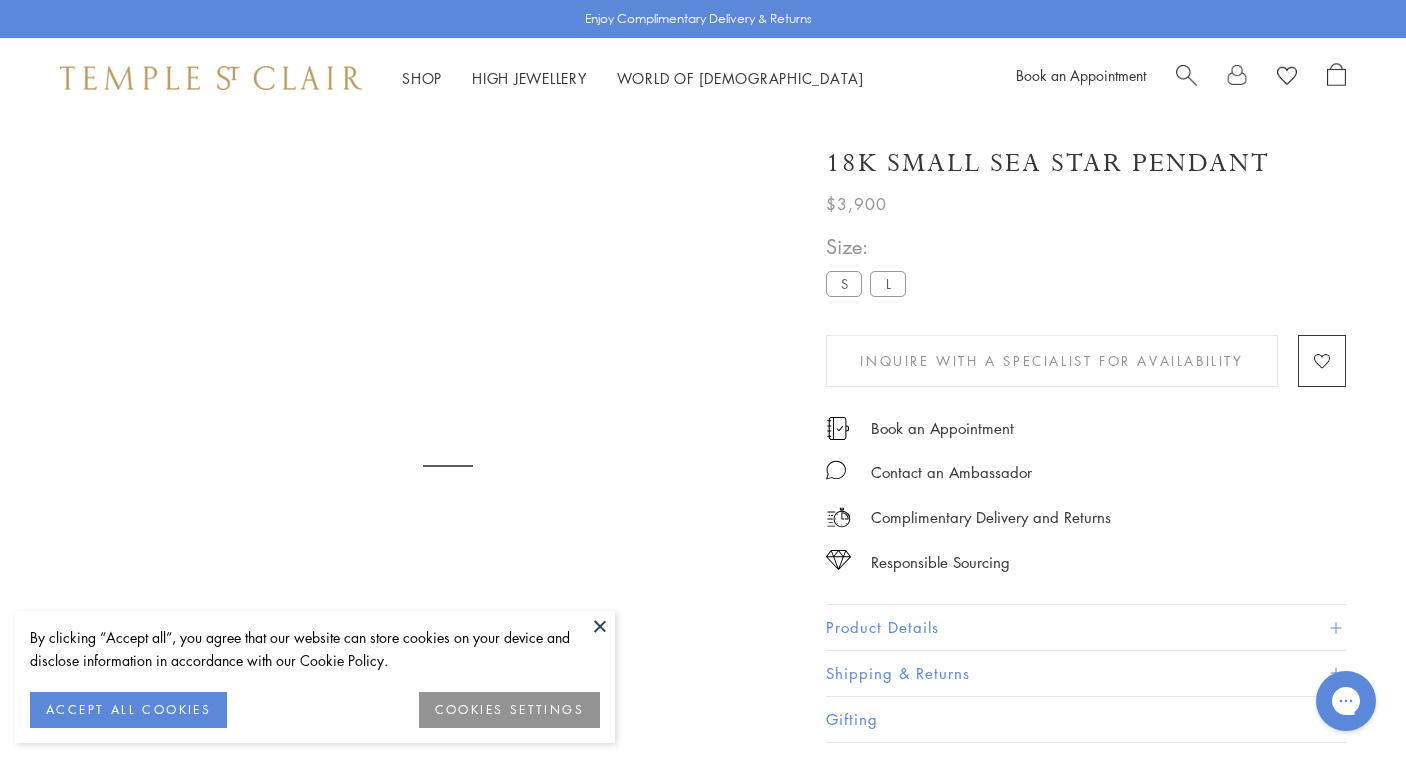 scroll, scrollTop: 0, scrollLeft: 0, axis: both 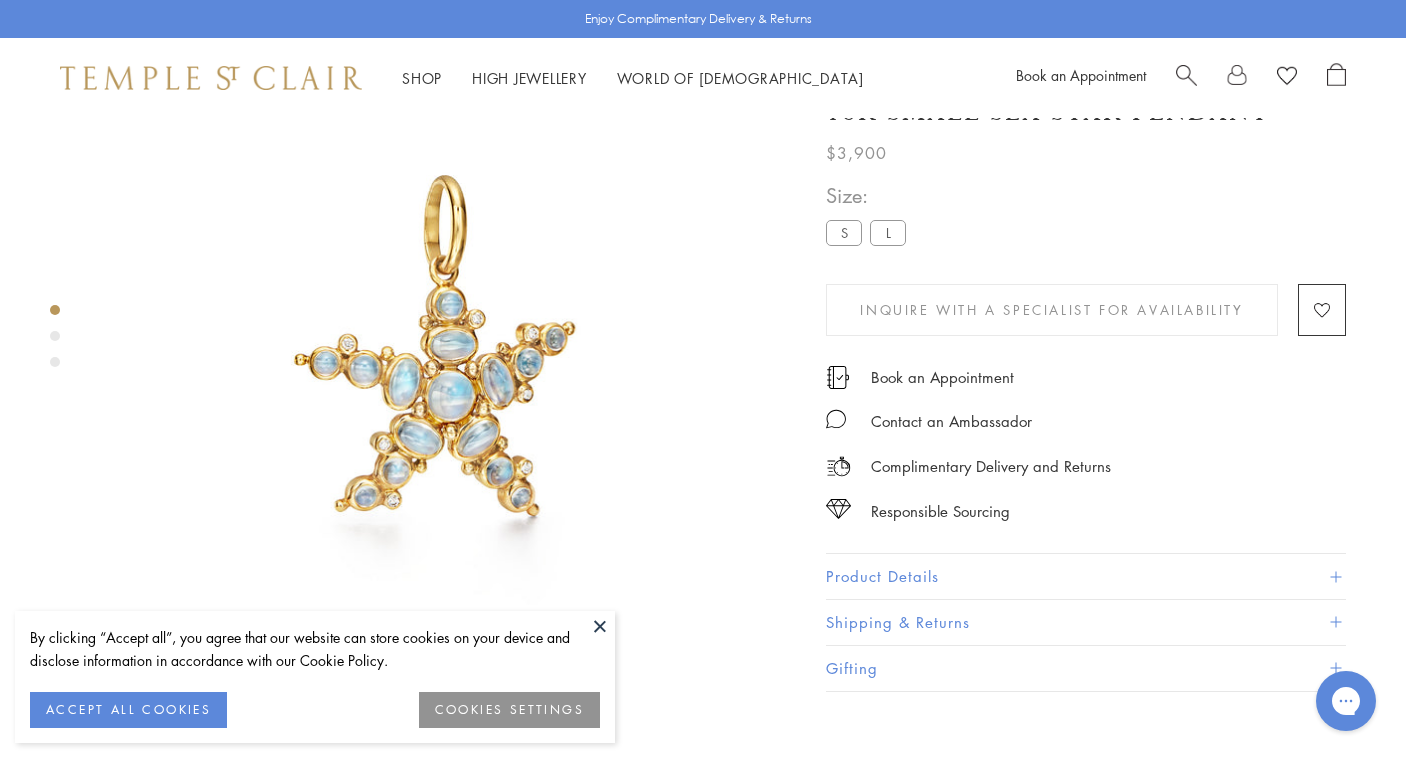 click on "L" at bounding box center [888, 232] 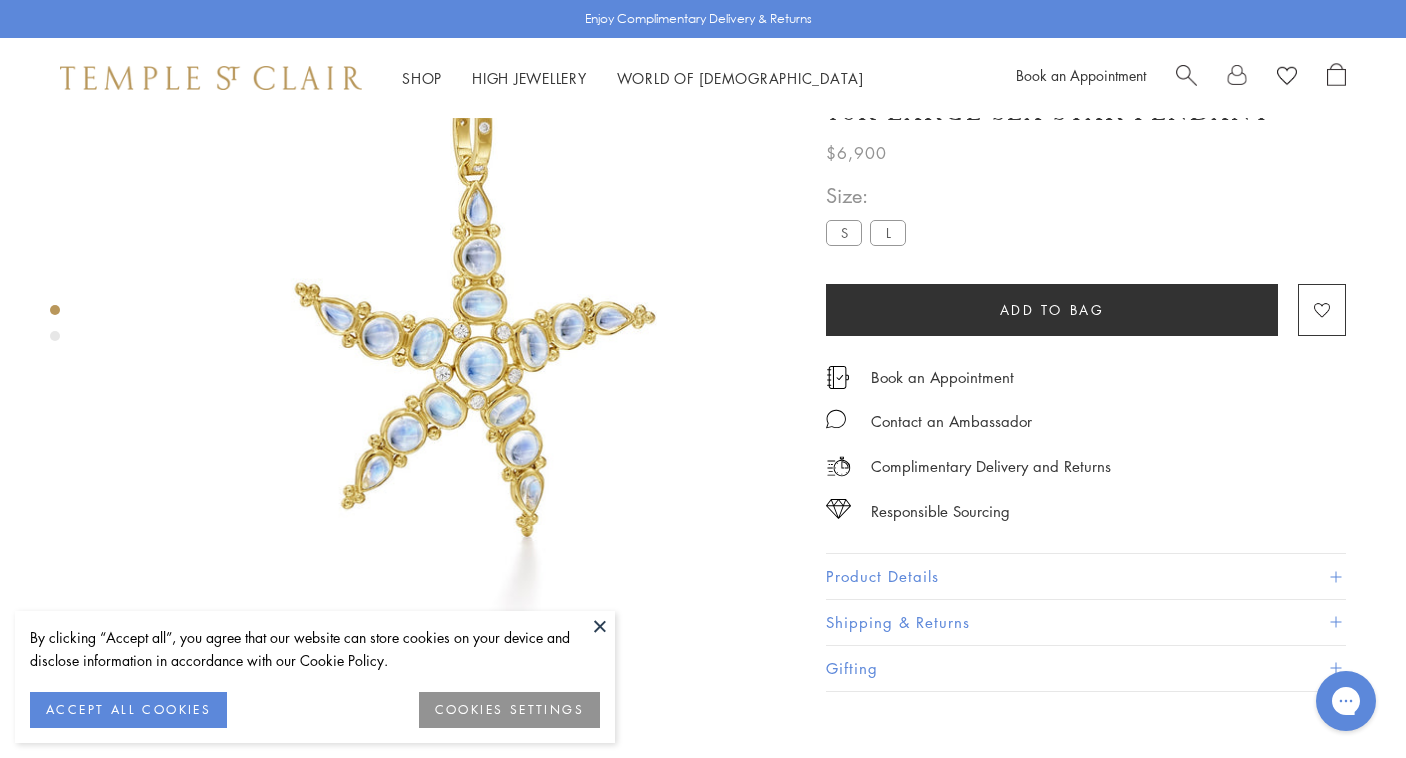click on "S" at bounding box center (844, 232) 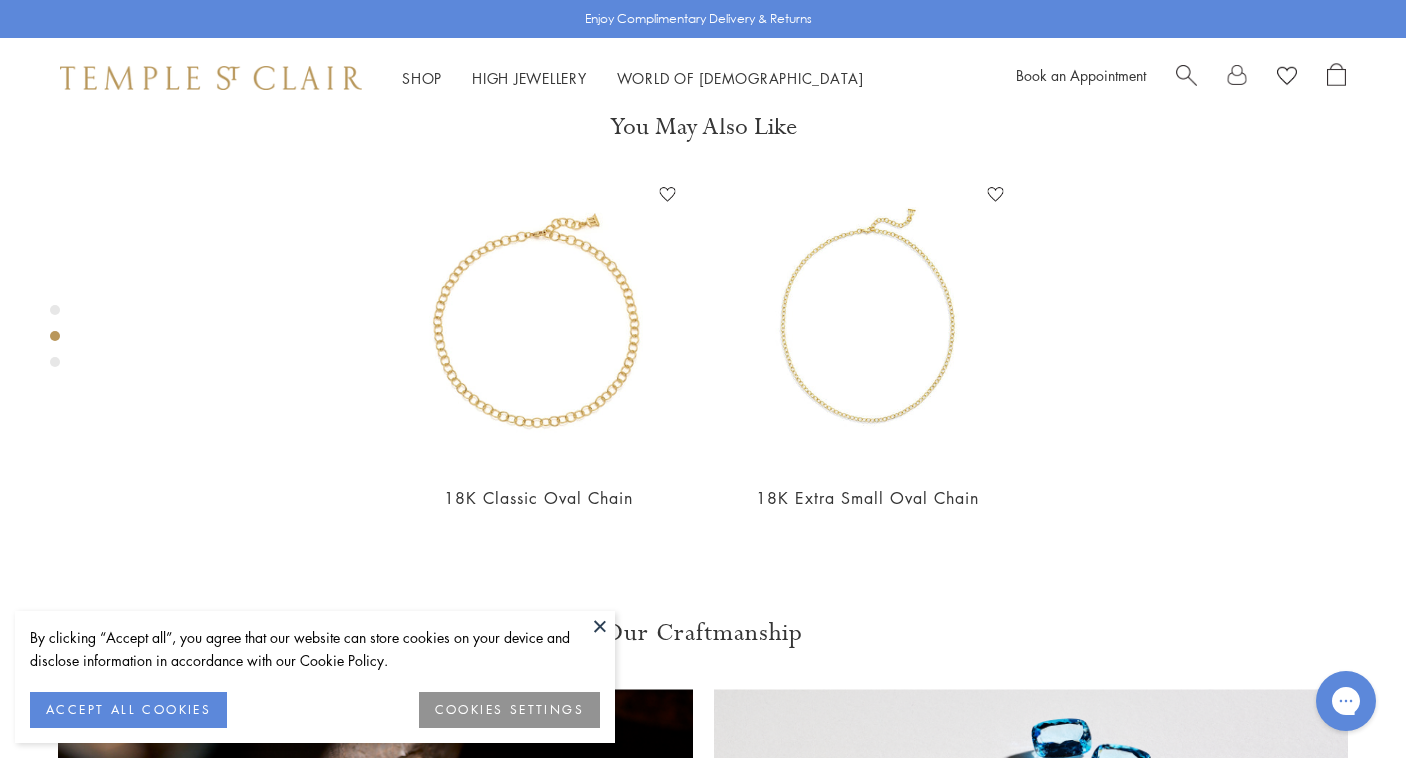 scroll, scrollTop: 777, scrollLeft: 0, axis: vertical 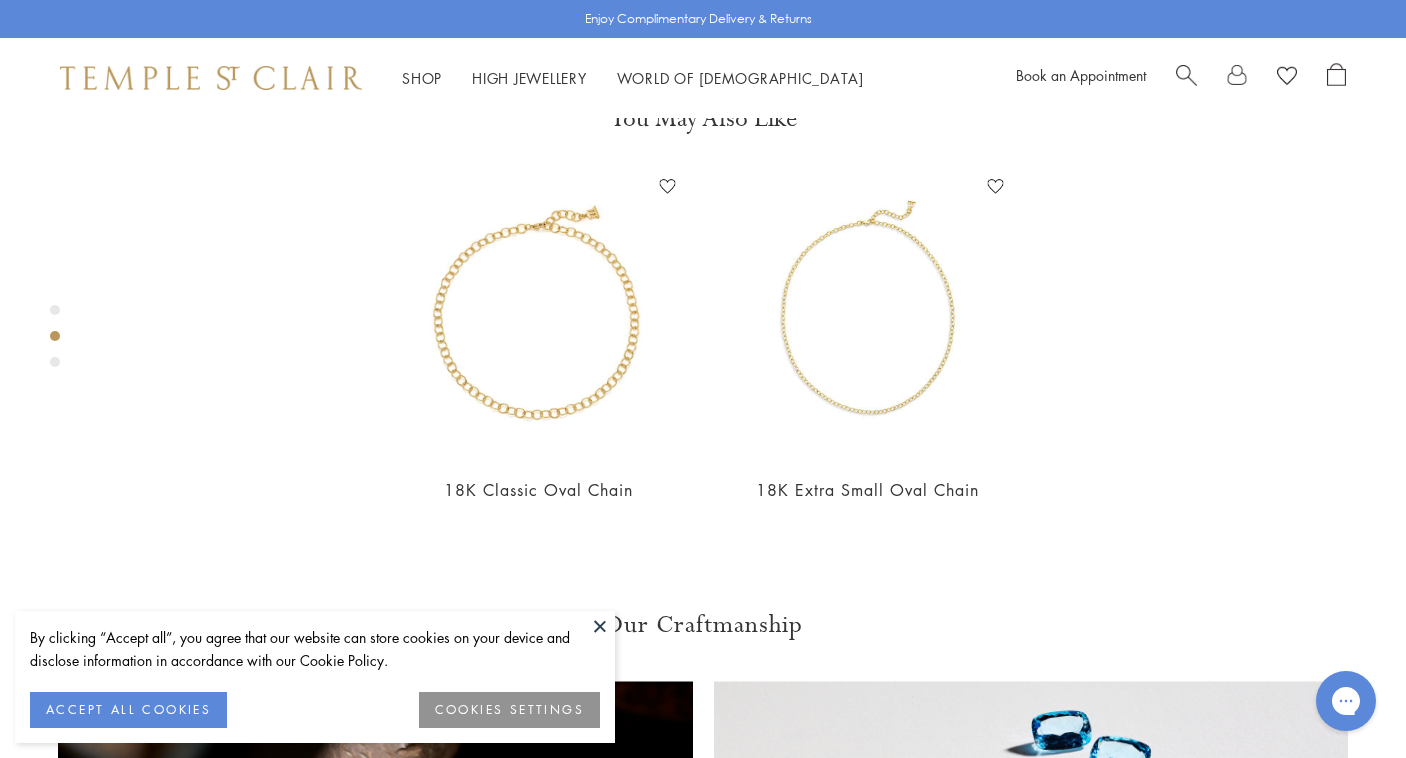 click on "L" at bounding box center (888, -427) 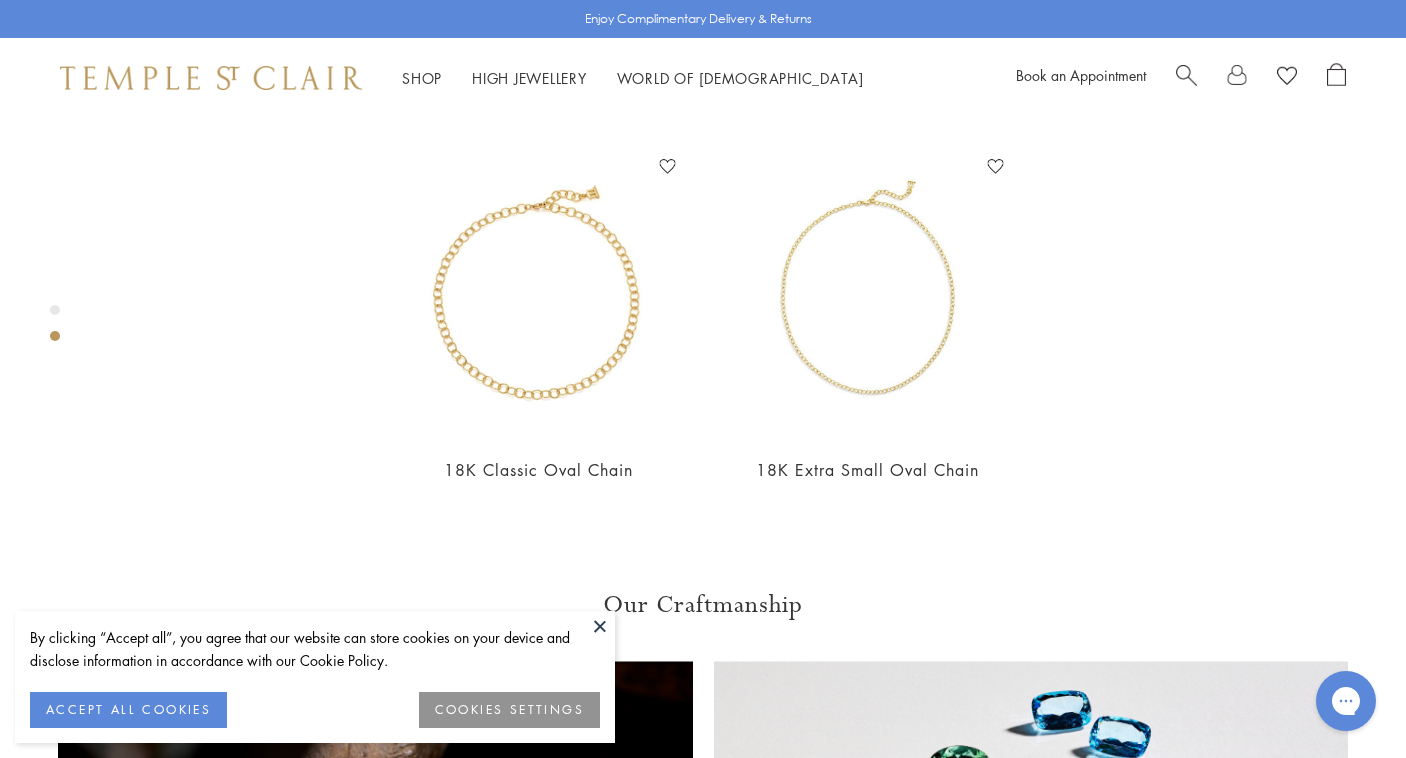 scroll, scrollTop: 785, scrollLeft: 0, axis: vertical 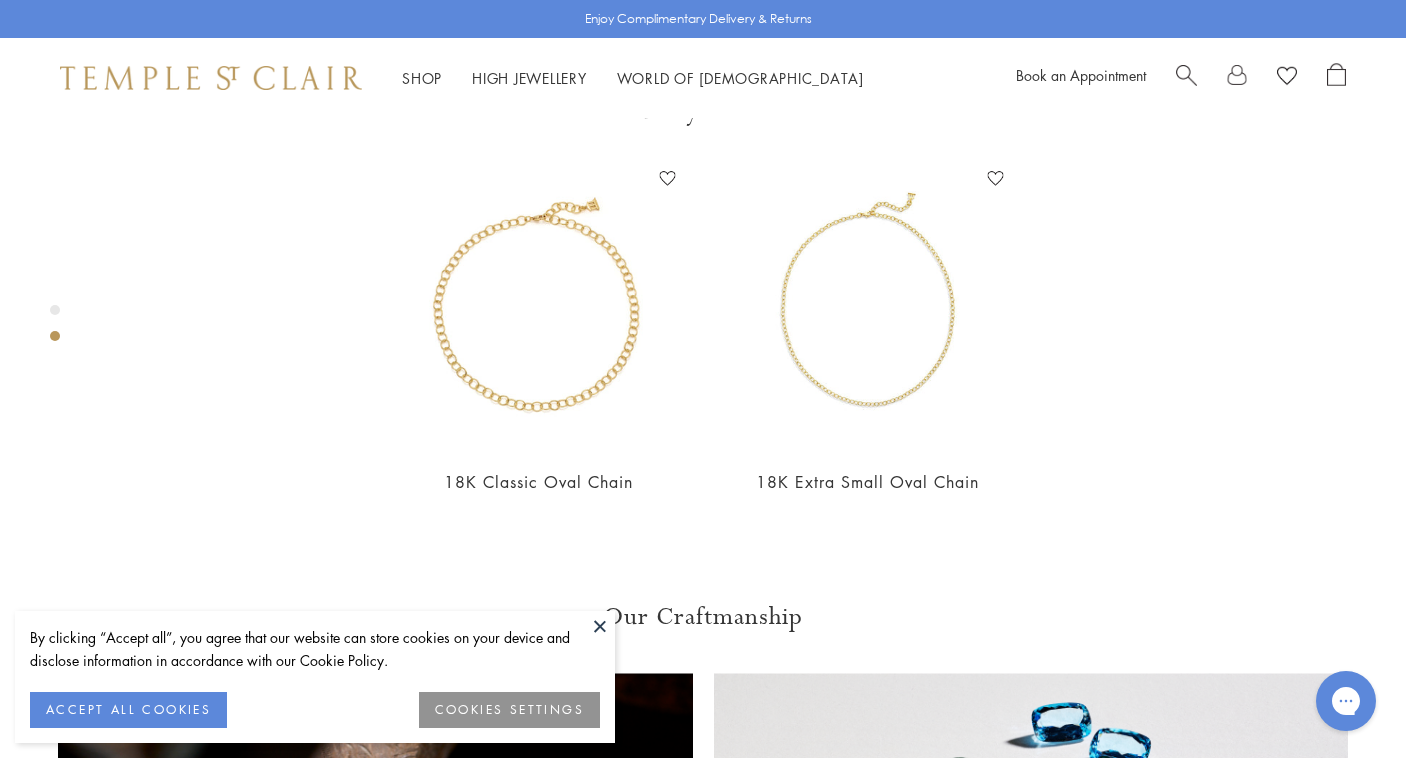 click on "S" at bounding box center (844, -435) 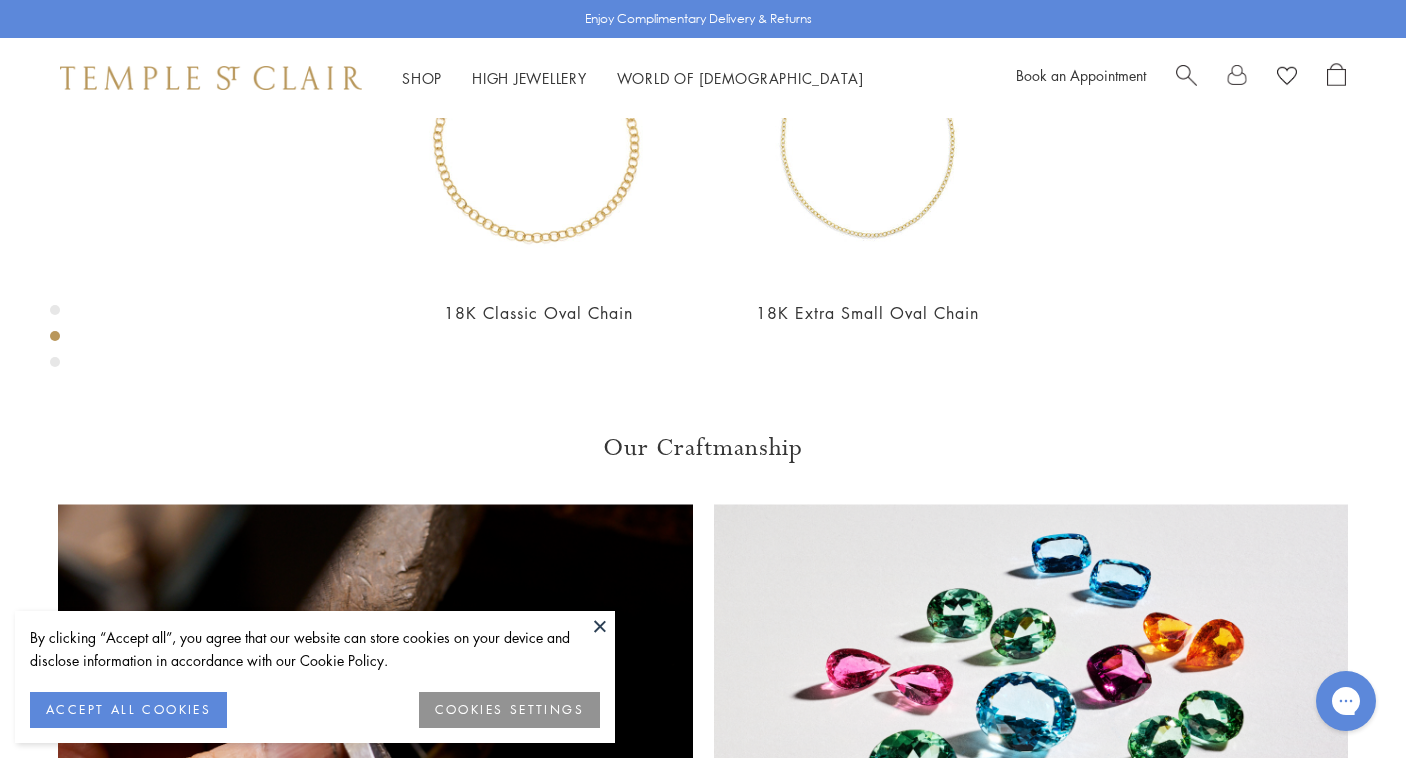scroll, scrollTop: 956, scrollLeft: 0, axis: vertical 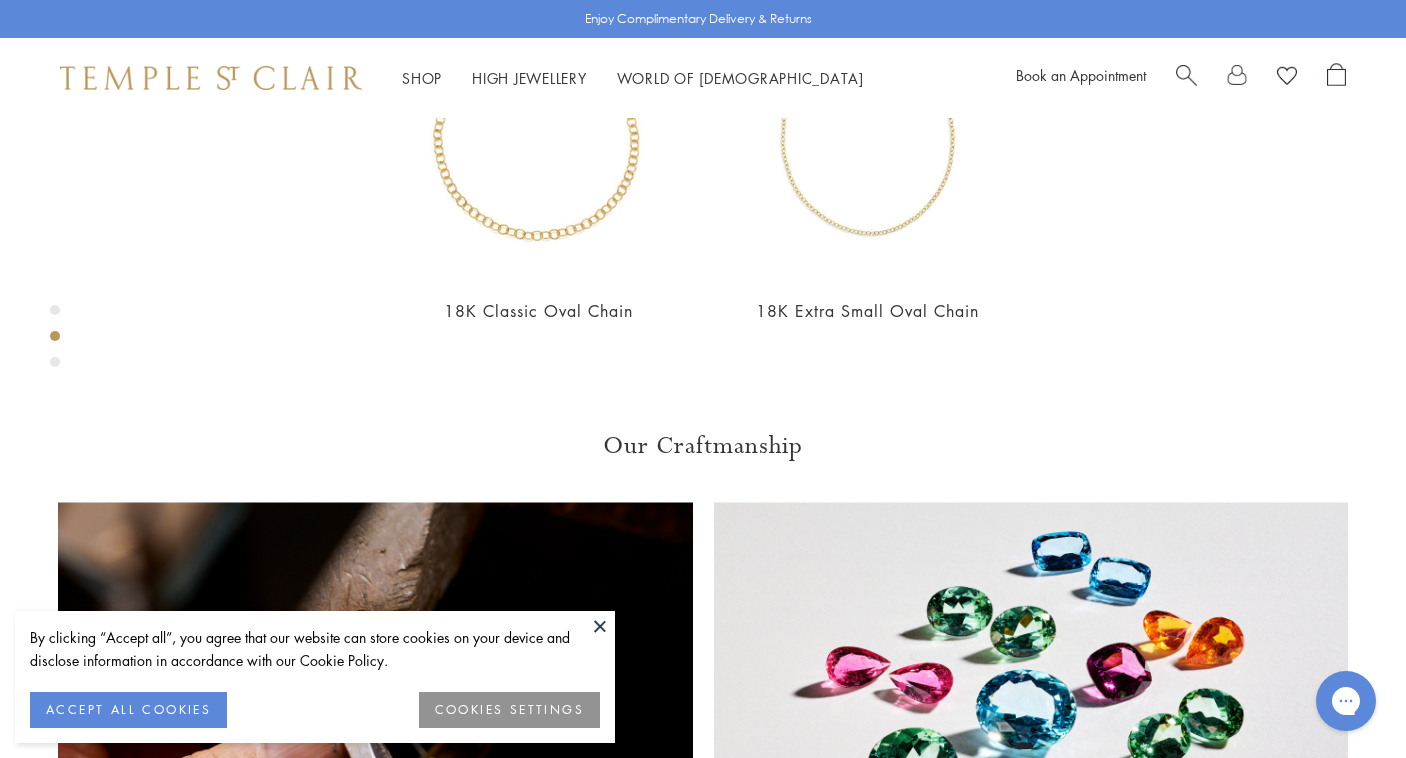 click on "Product Details" at bounding box center [1086, -262] 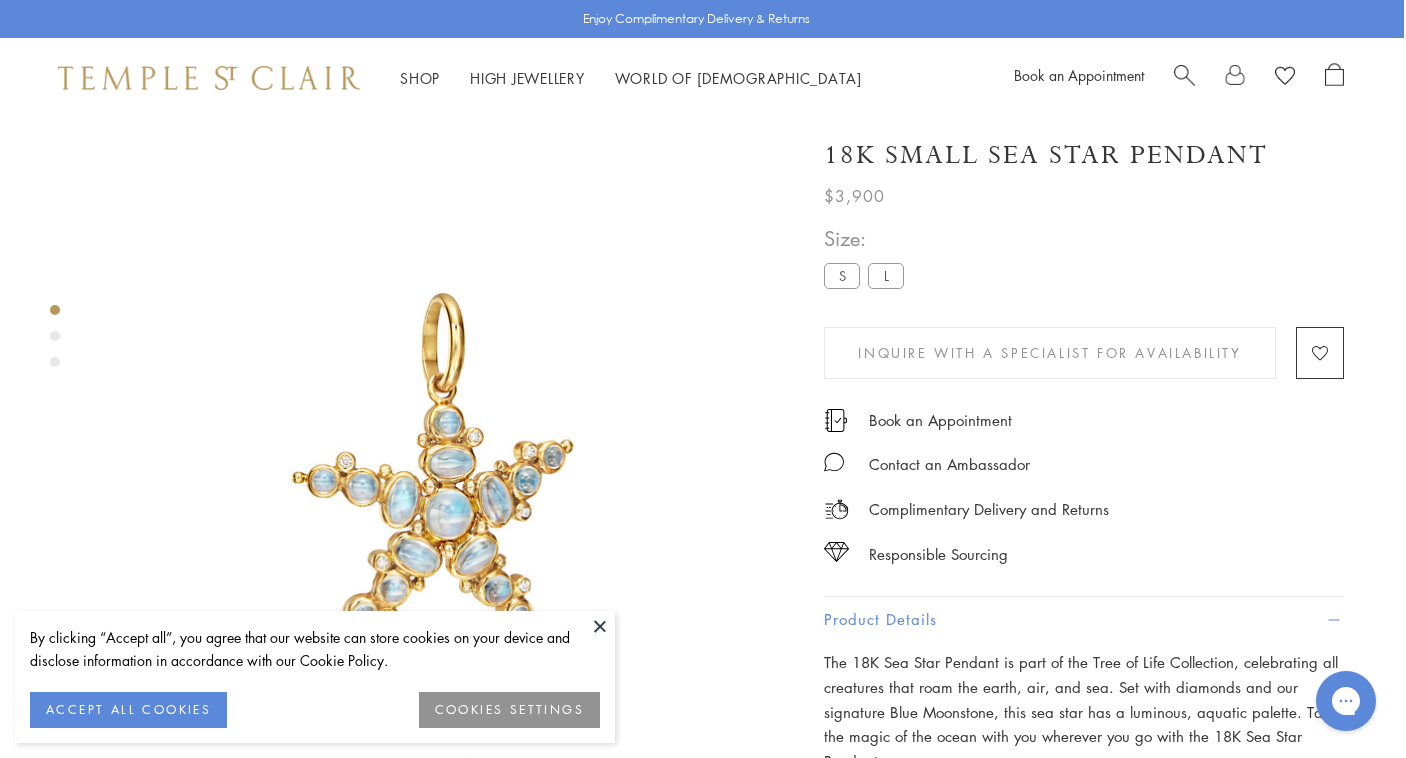 scroll, scrollTop: 0, scrollLeft: 2, axis: horizontal 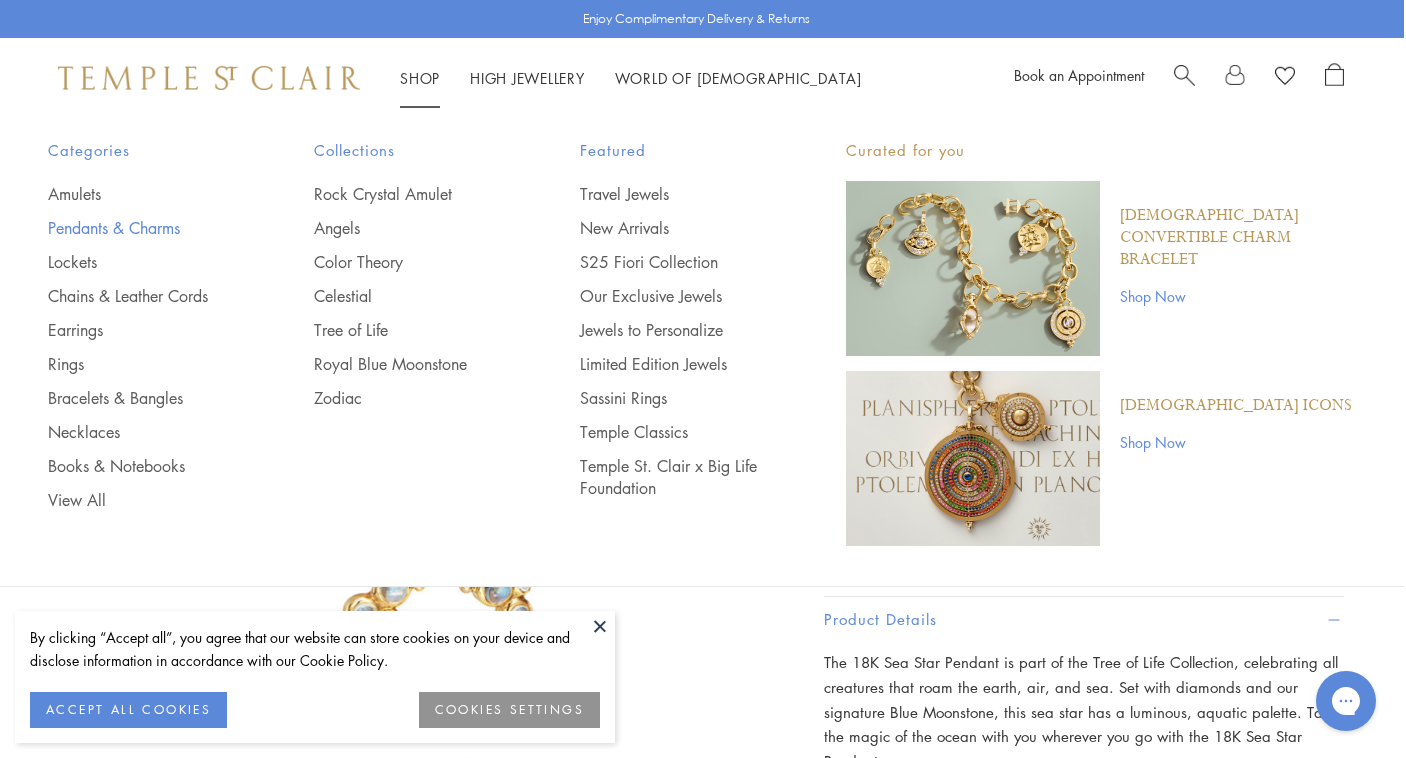 click on "Pendants & Charms" at bounding box center (141, 228) 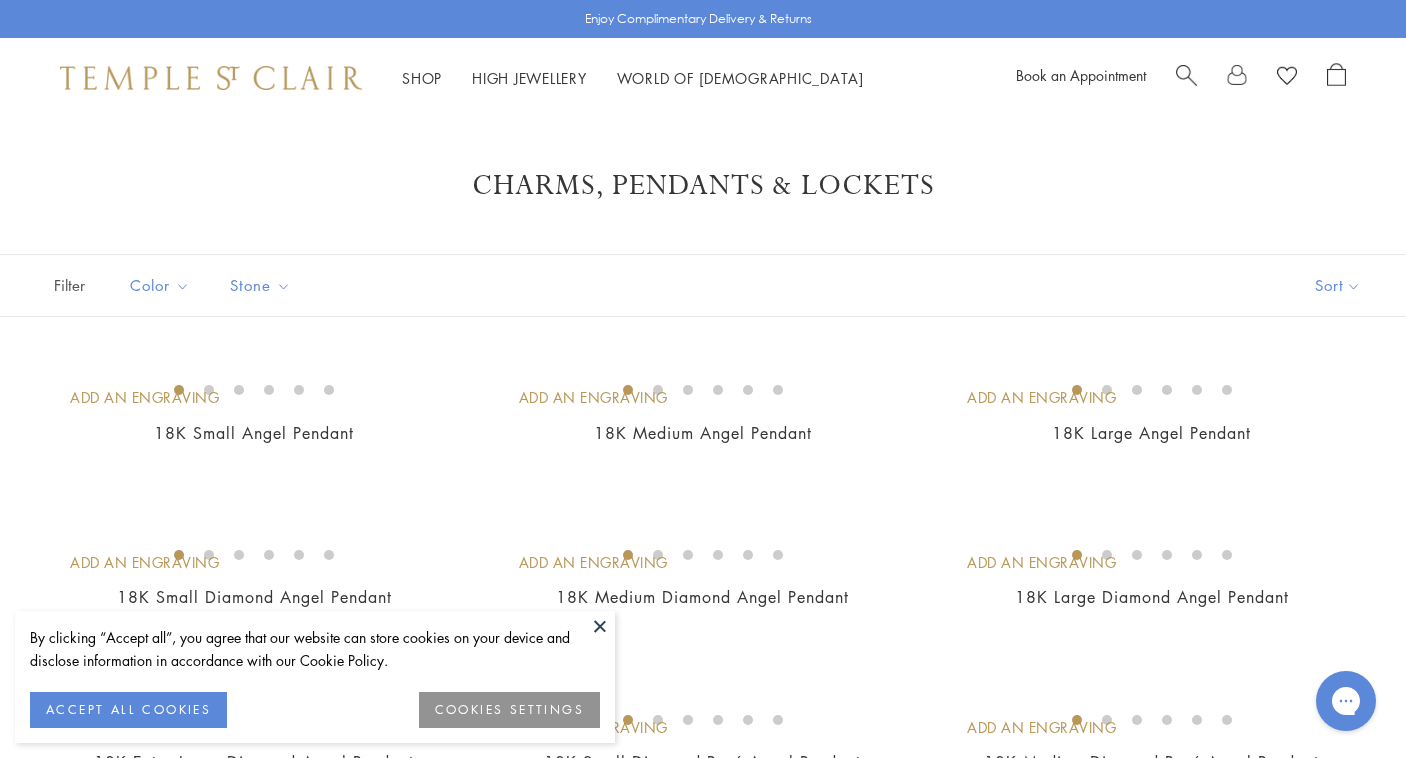 scroll, scrollTop: 0, scrollLeft: 0, axis: both 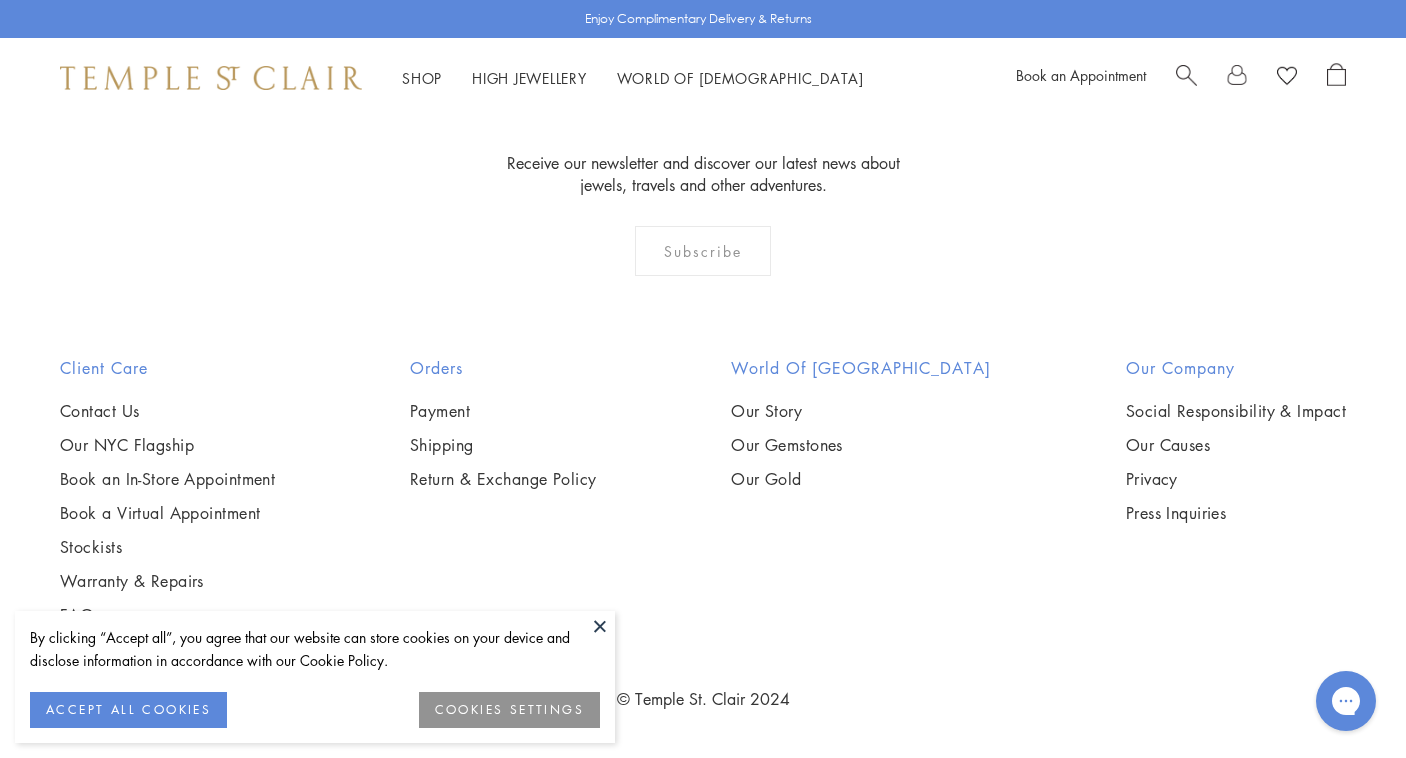 click on "2" at bounding box center (671, -73) 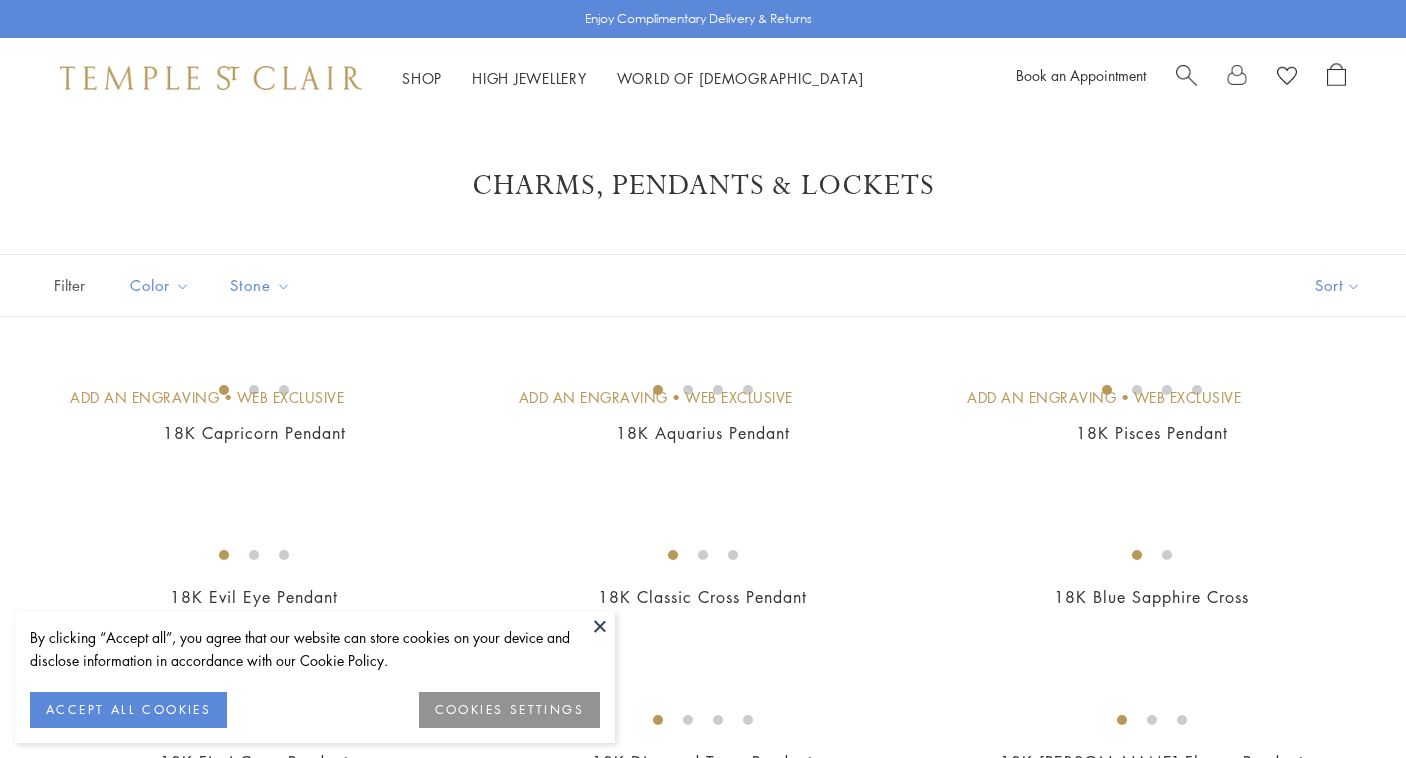 scroll, scrollTop: 0, scrollLeft: 0, axis: both 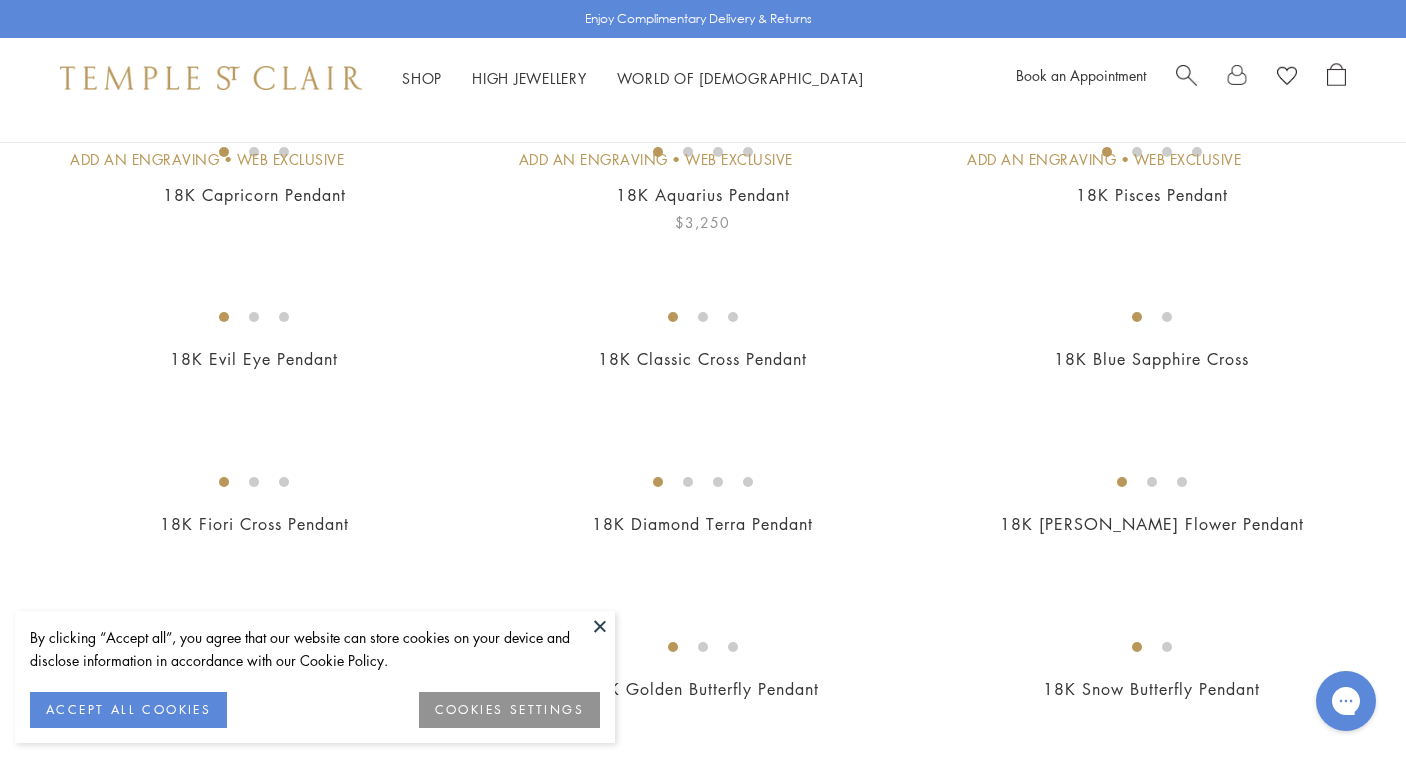 click at bounding box center (0, 0) 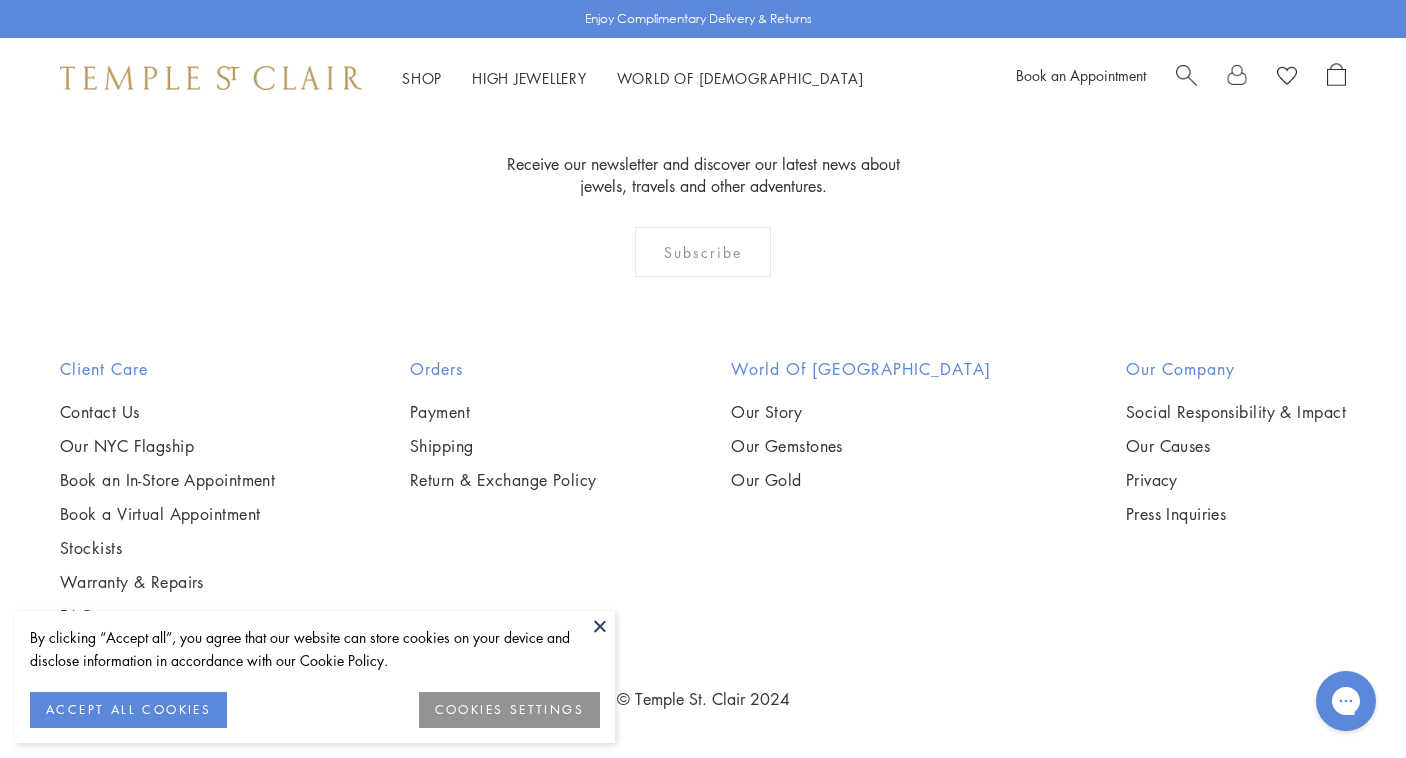 scroll, scrollTop: 10313, scrollLeft: 0, axis: vertical 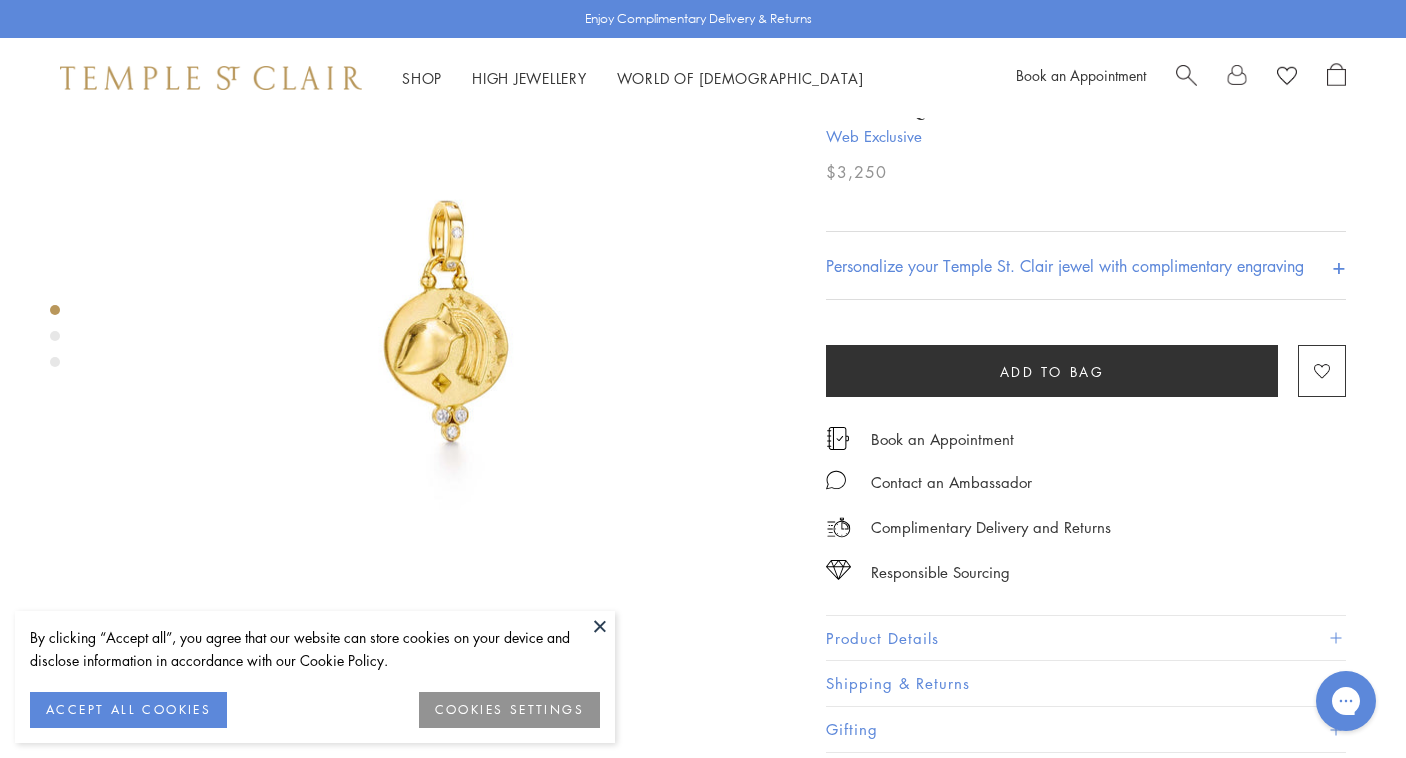click on "Product Details" at bounding box center [1086, 638] 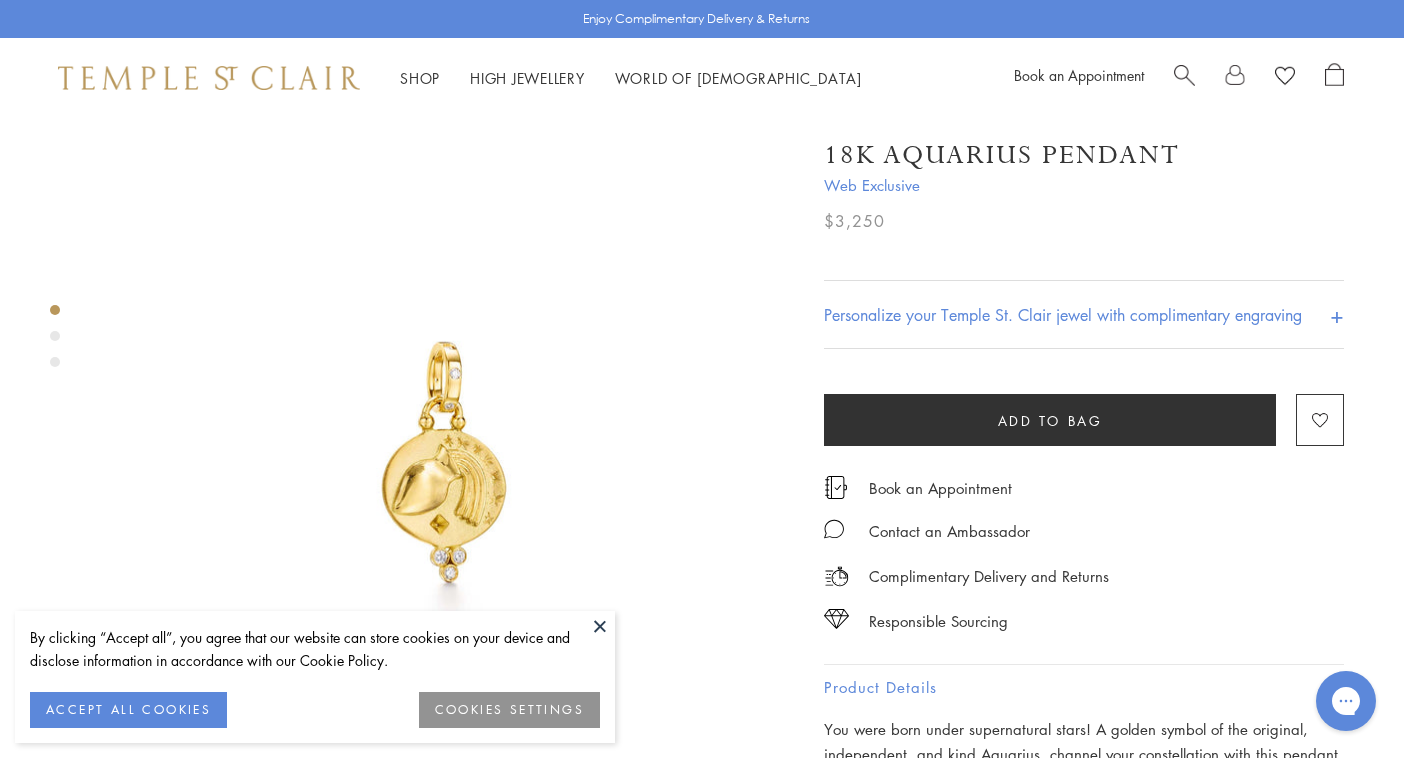 scroll, scrollTop: 0, scrollLeft: 2, axis: horizontal 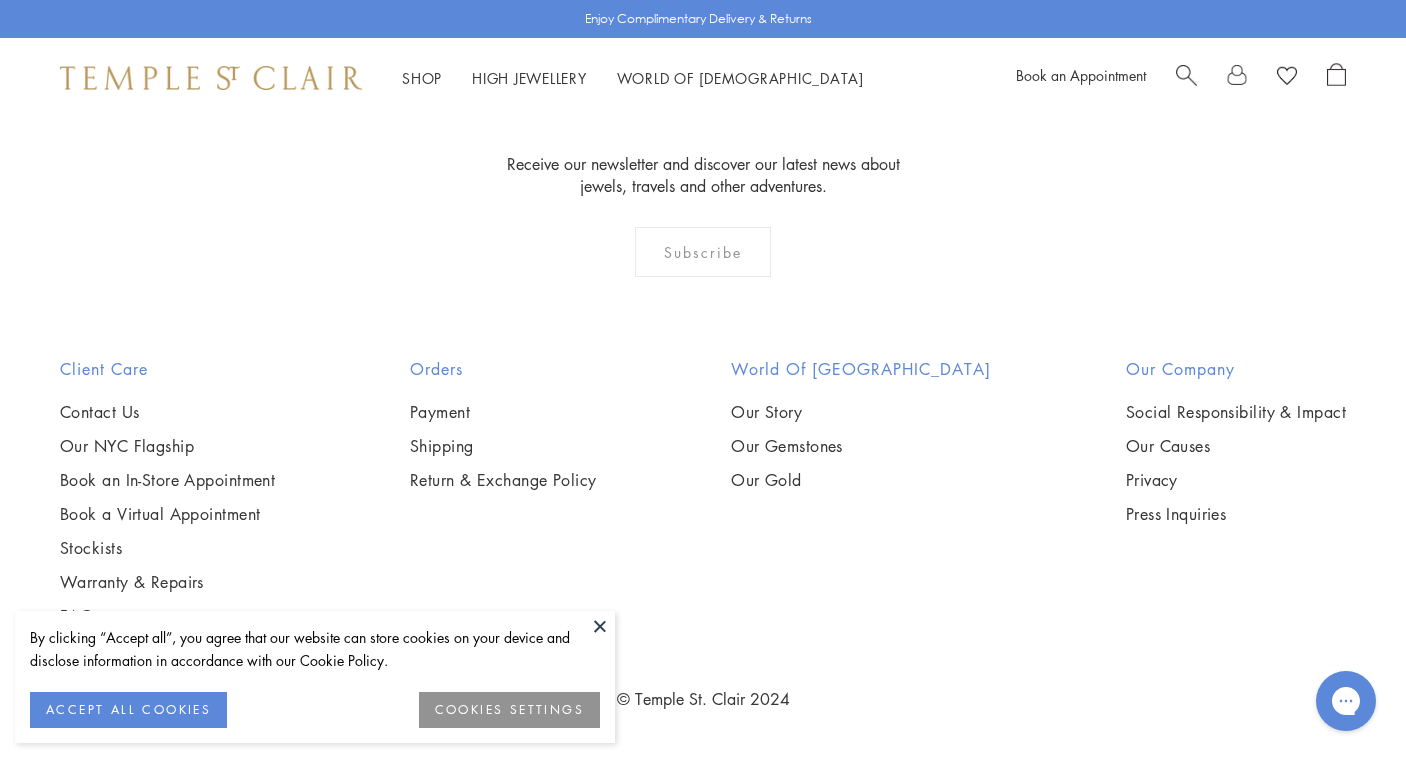 click on "1 2 3" at bounding box center [703, -72] 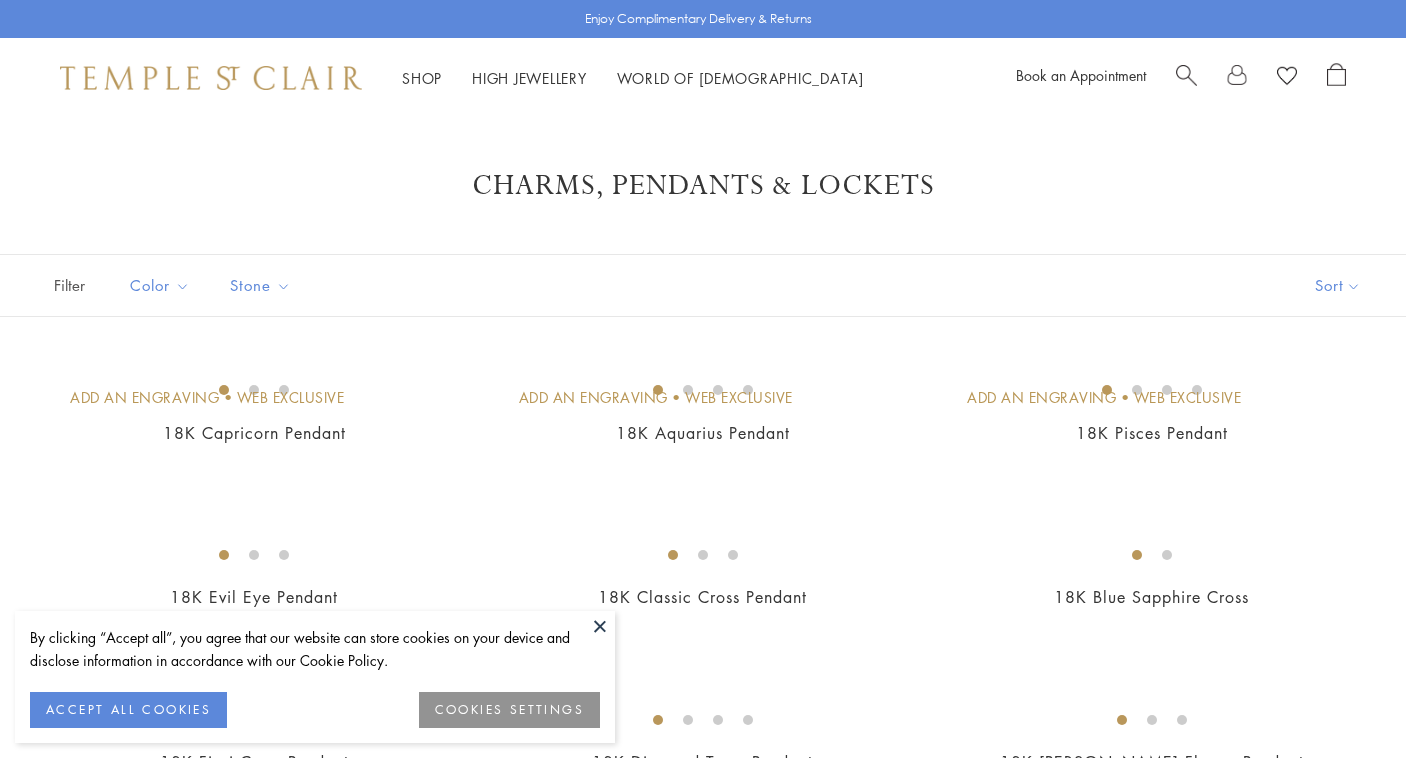 scroll, scrollTop: 0, scrollLeft: 0, axis: both 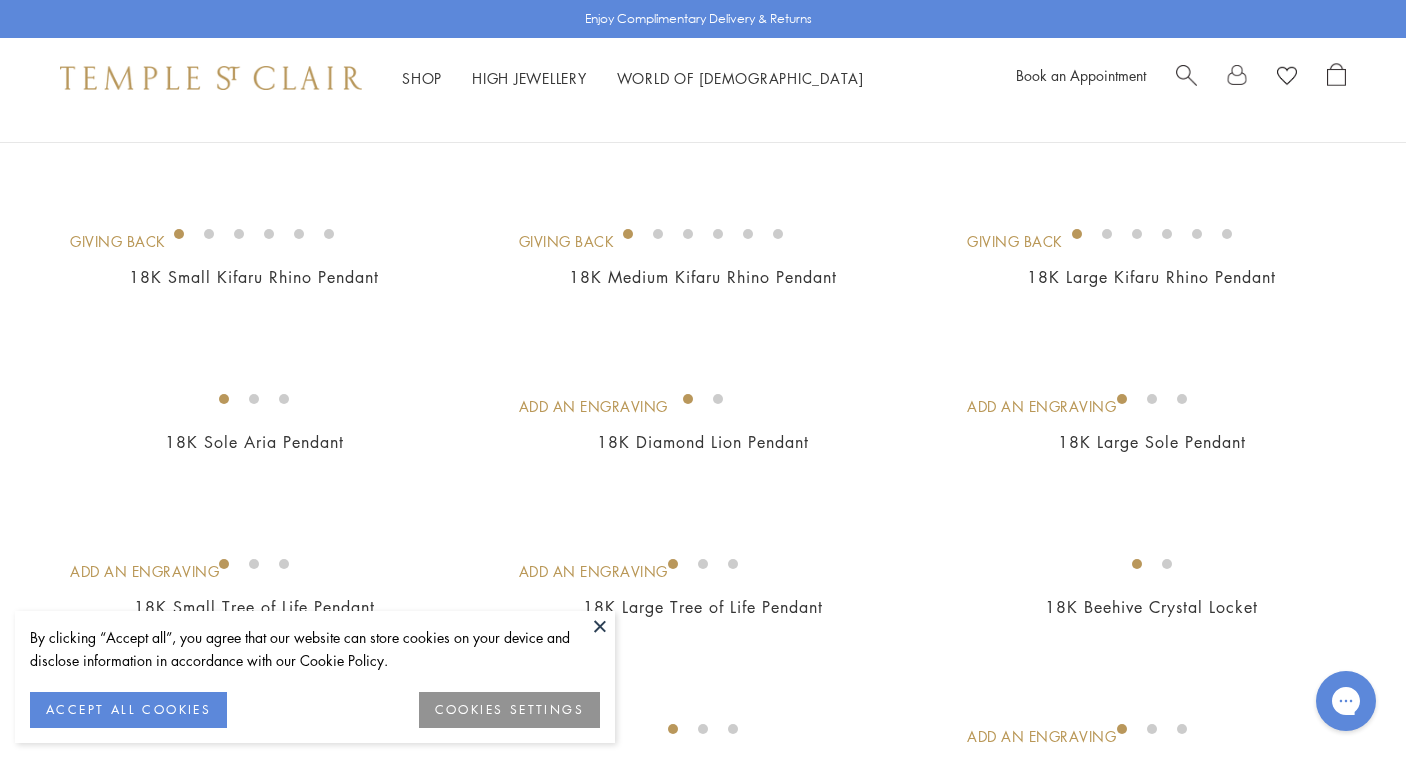 click at bounding box center [0, 0] 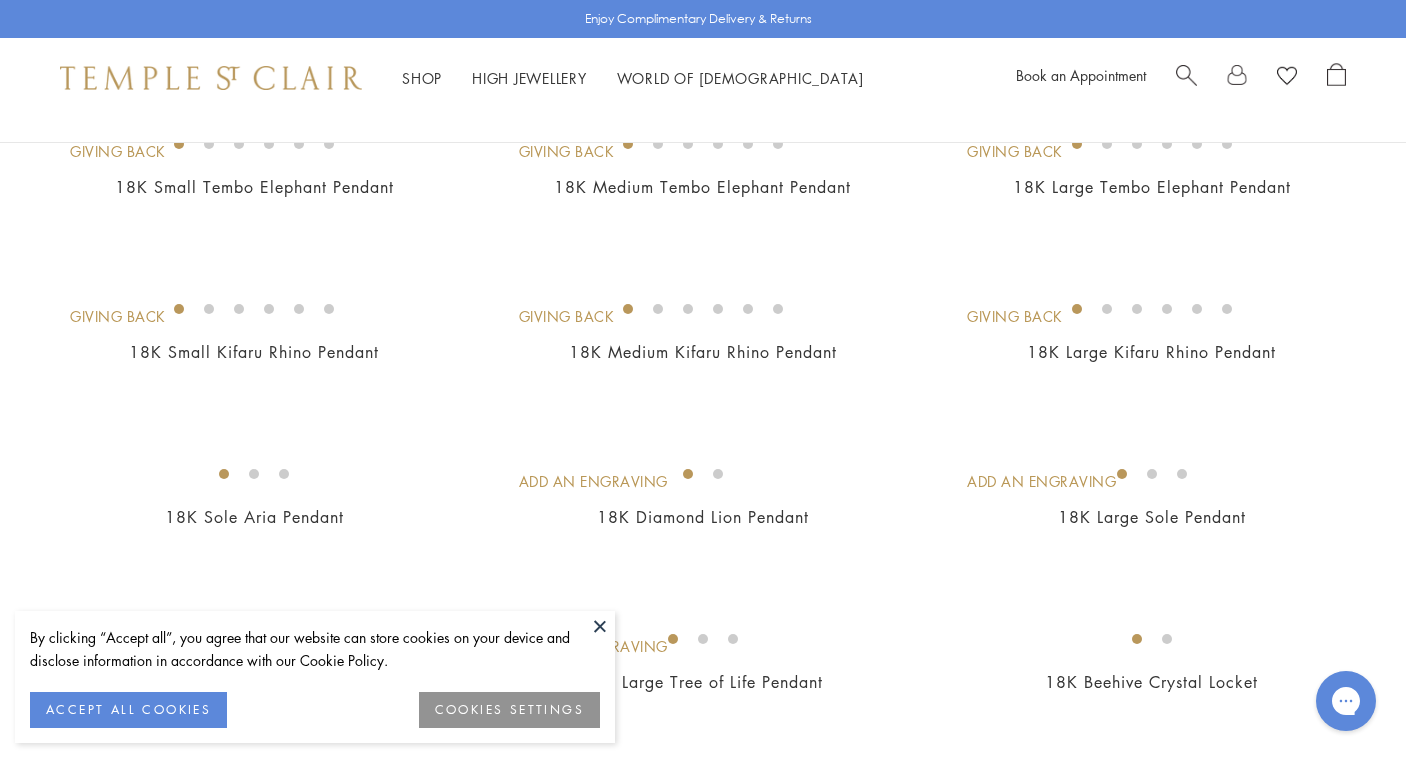 scroll, scrollTop: 1876, scrollLeft: 0, axis: vertical 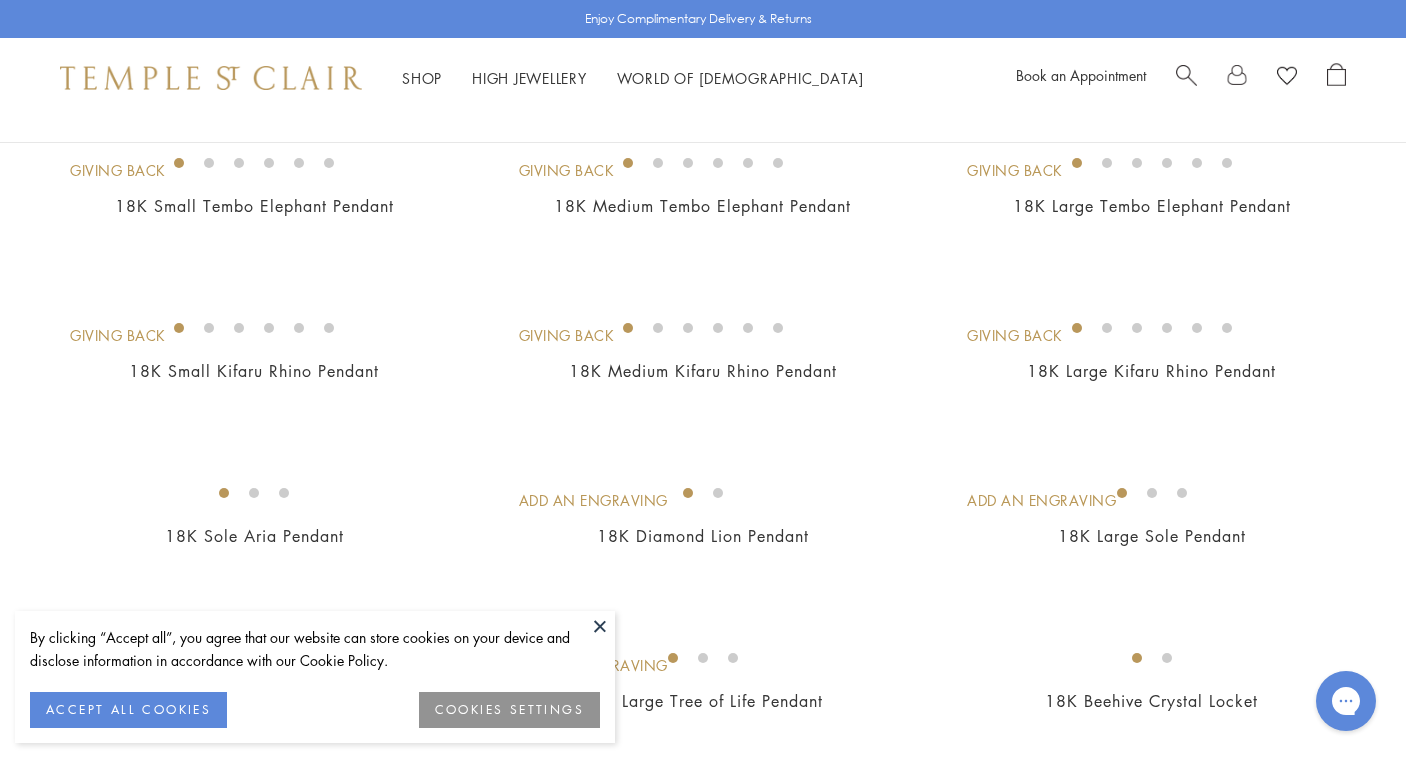 click at bounding box center [0, 0] 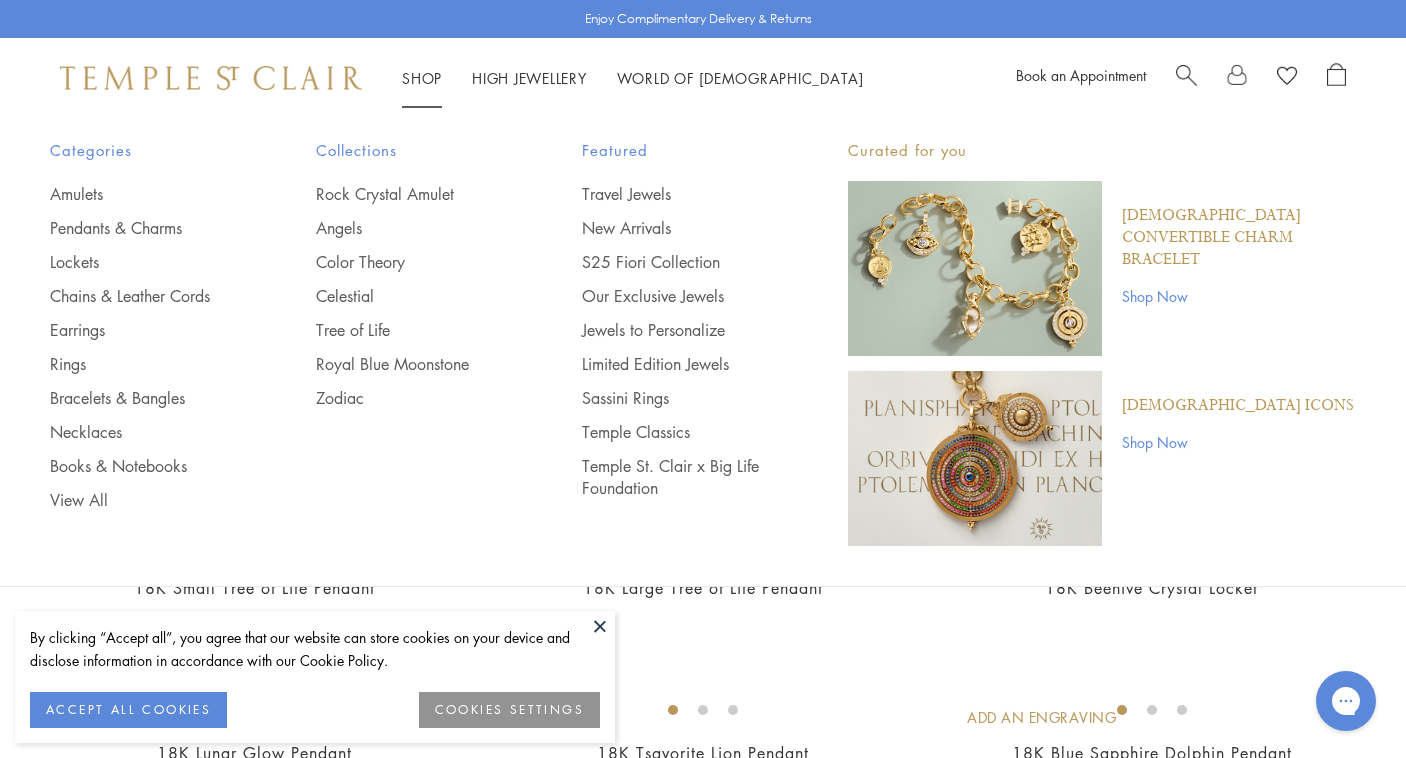 scroll, scrollTop: 1983, scrollLeft: 0, axis: vertical 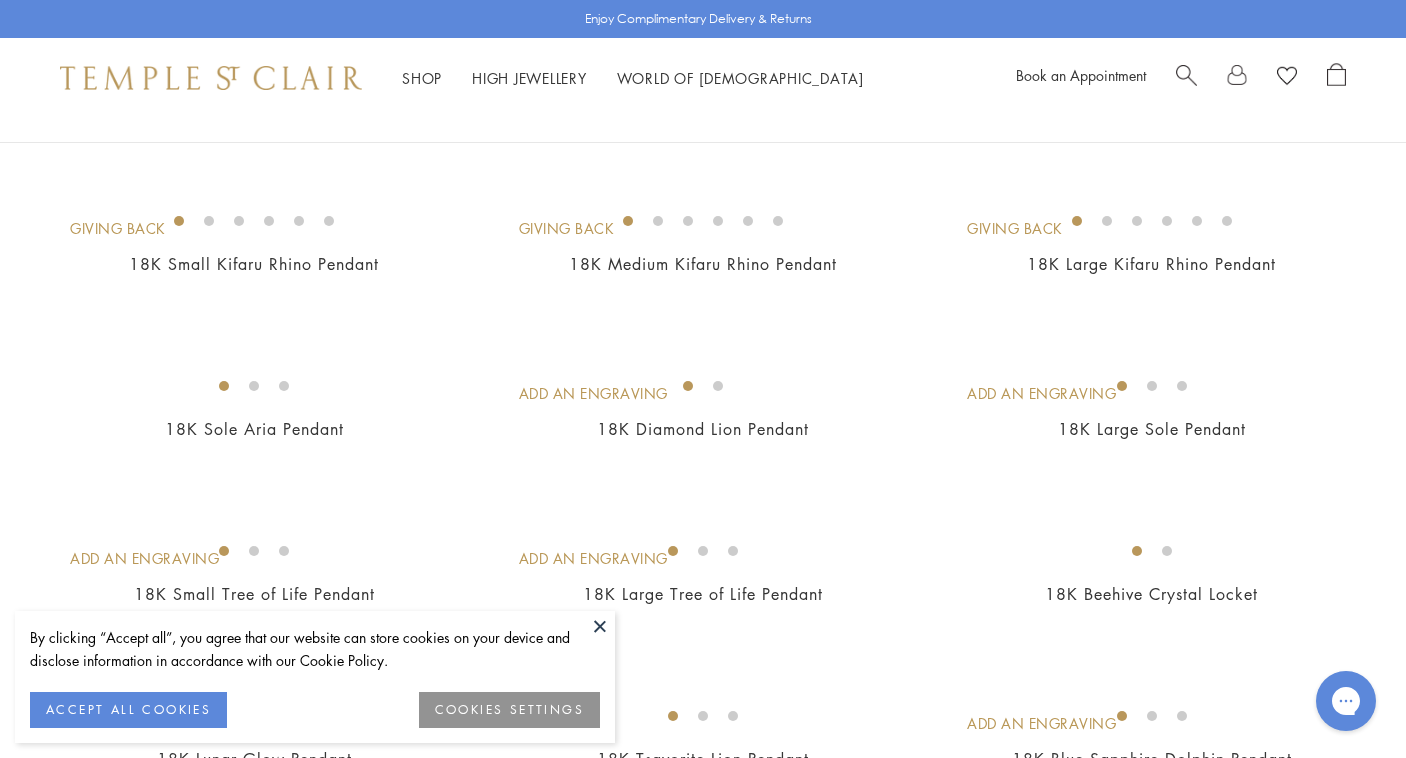 click at bounding box center (0, 0) 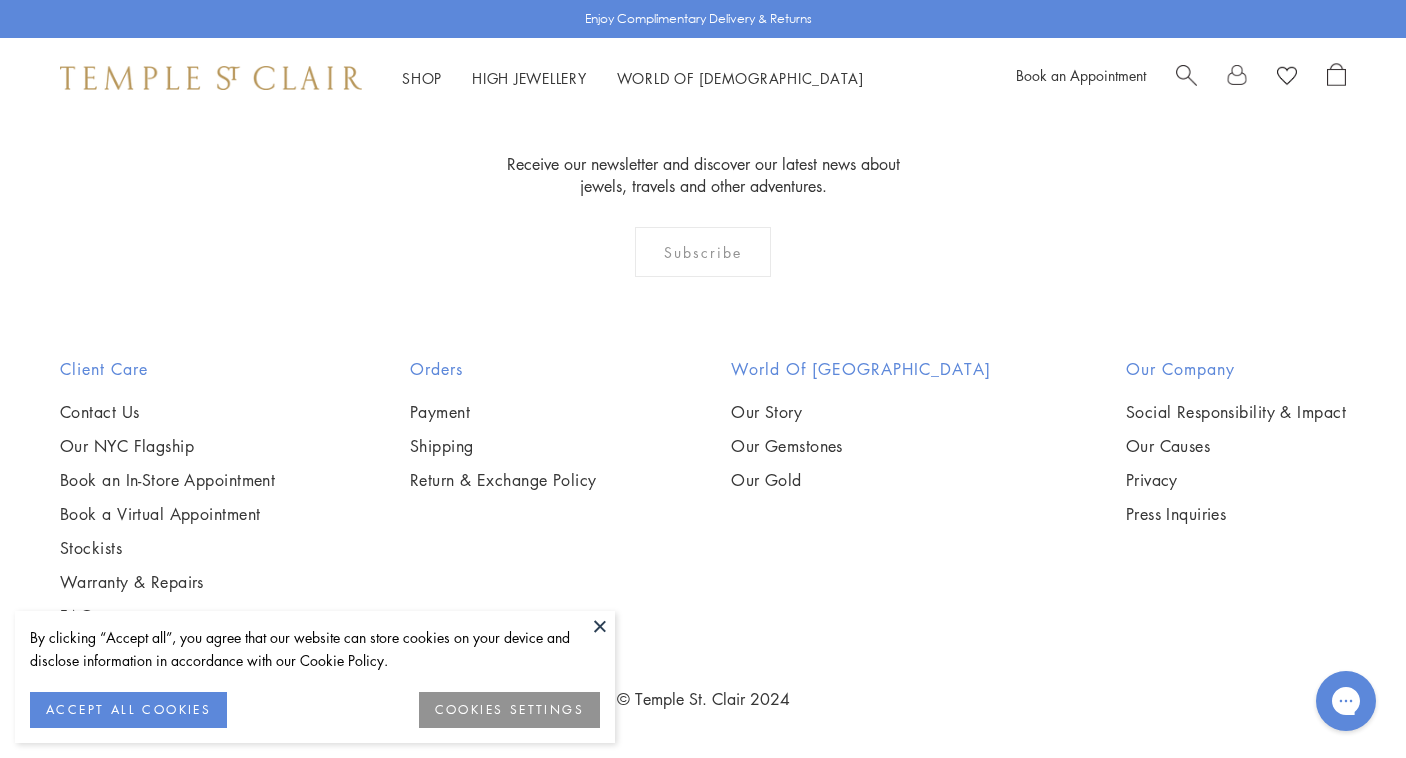 scroll, scrollTop: 7258, scrollLeft: 0, axis: vertical 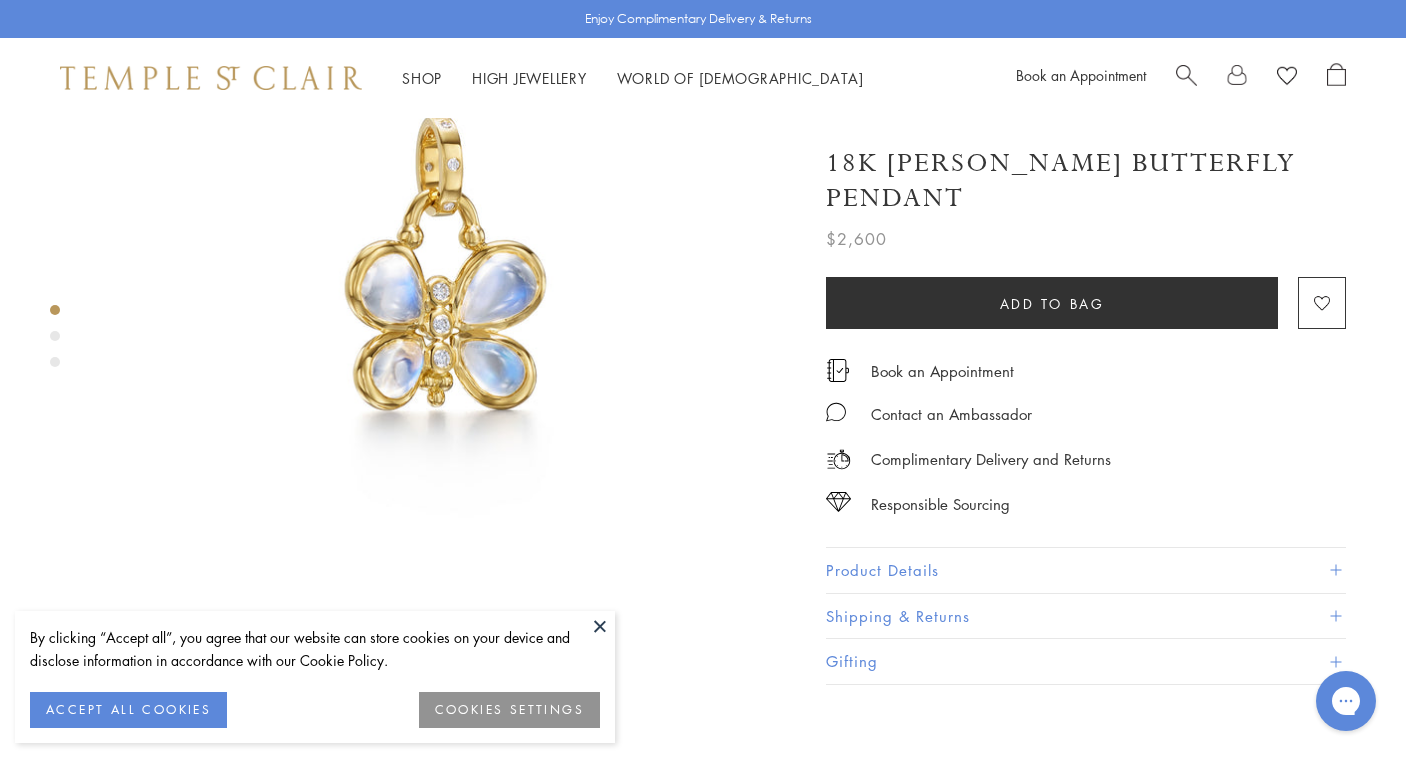 click on "Product Details" at bounding box center [1086, 570] 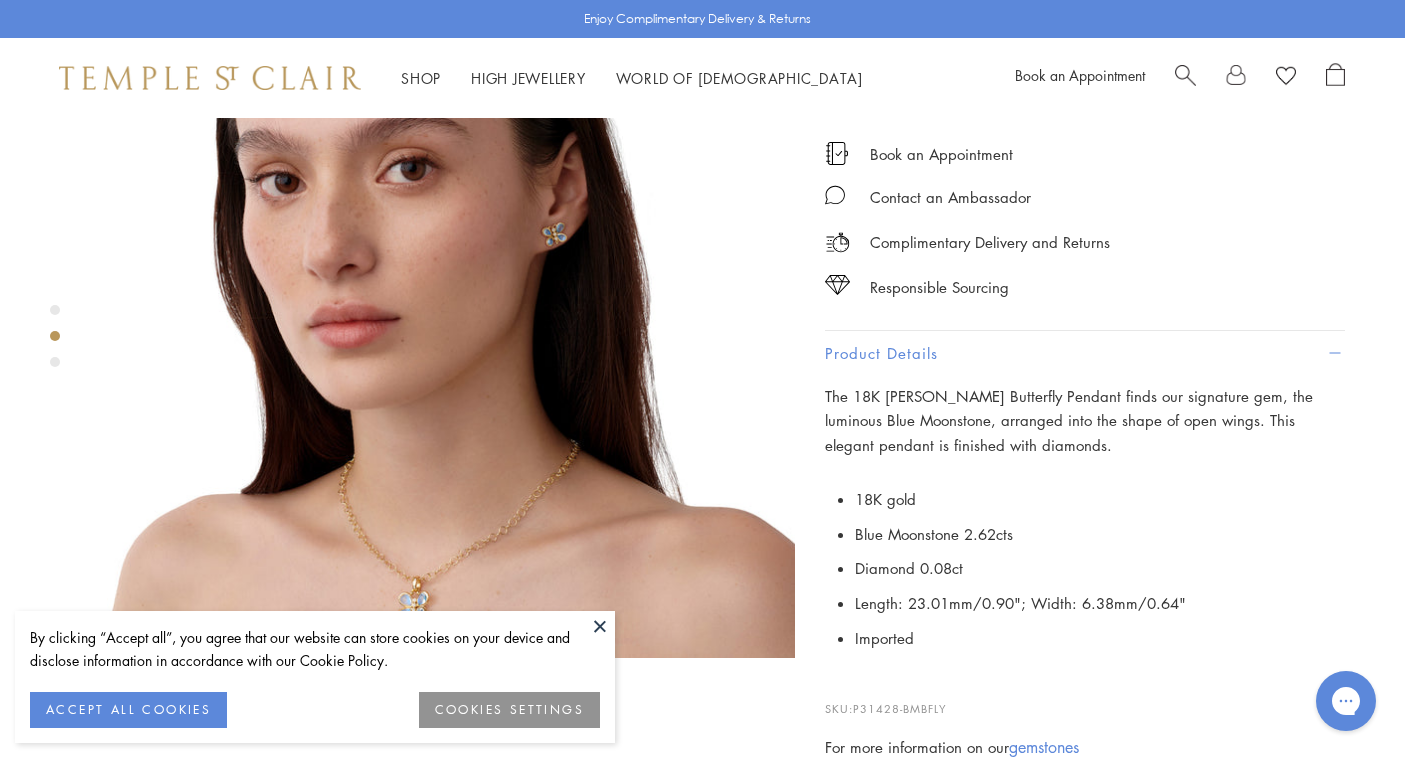 scroll, scrollTop: 880, scrollLeft: 0, axis: vertical 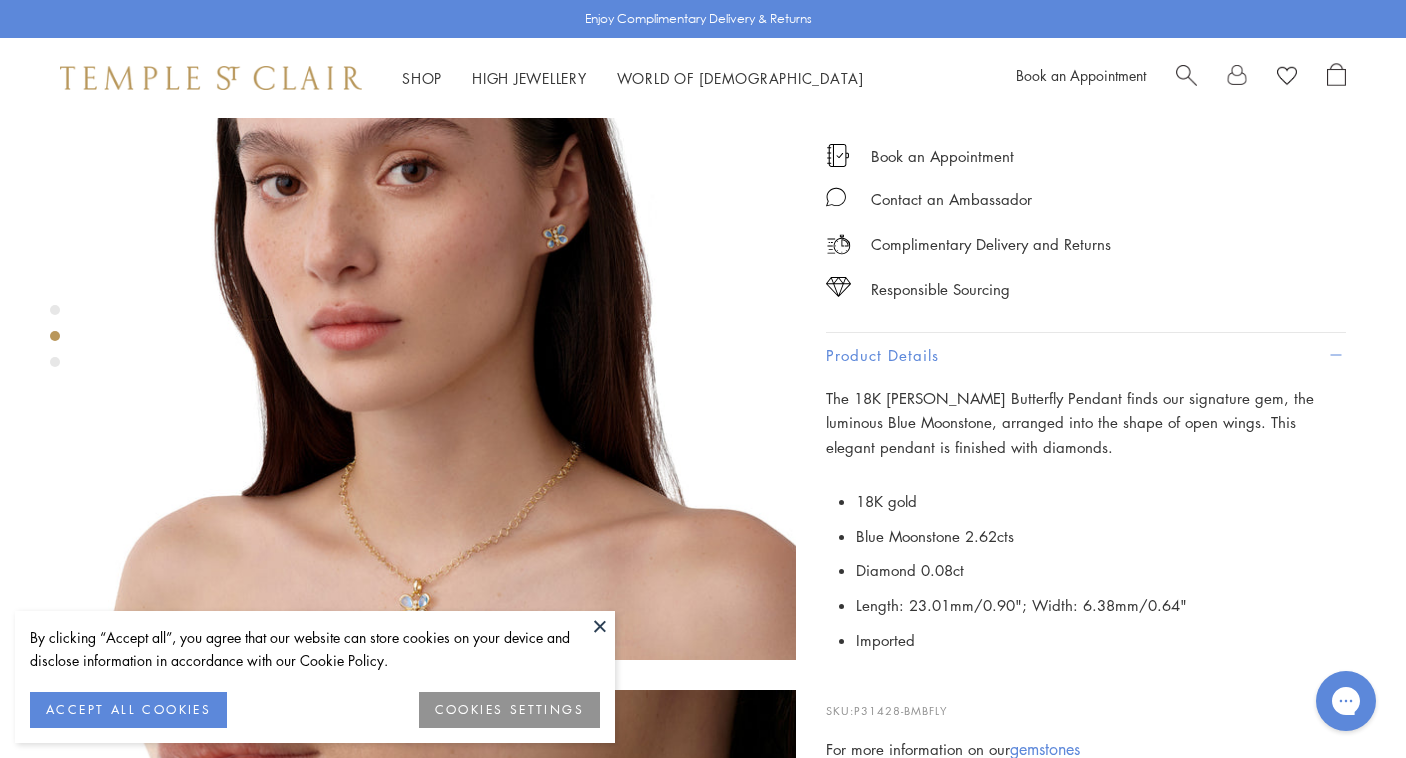 click at bounding box center [600, 626] 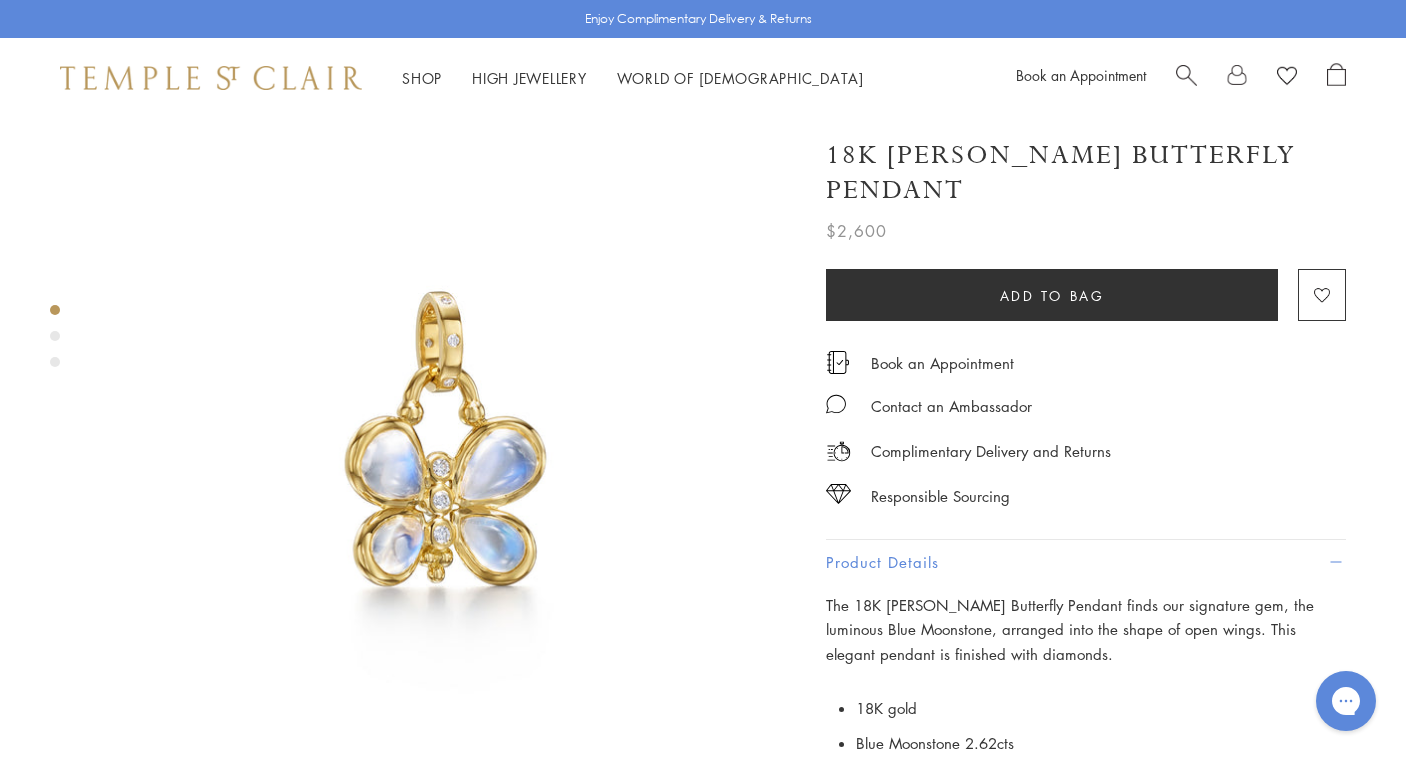 scroll, scrollTop: 0, scrollLeft: 0, axis: both 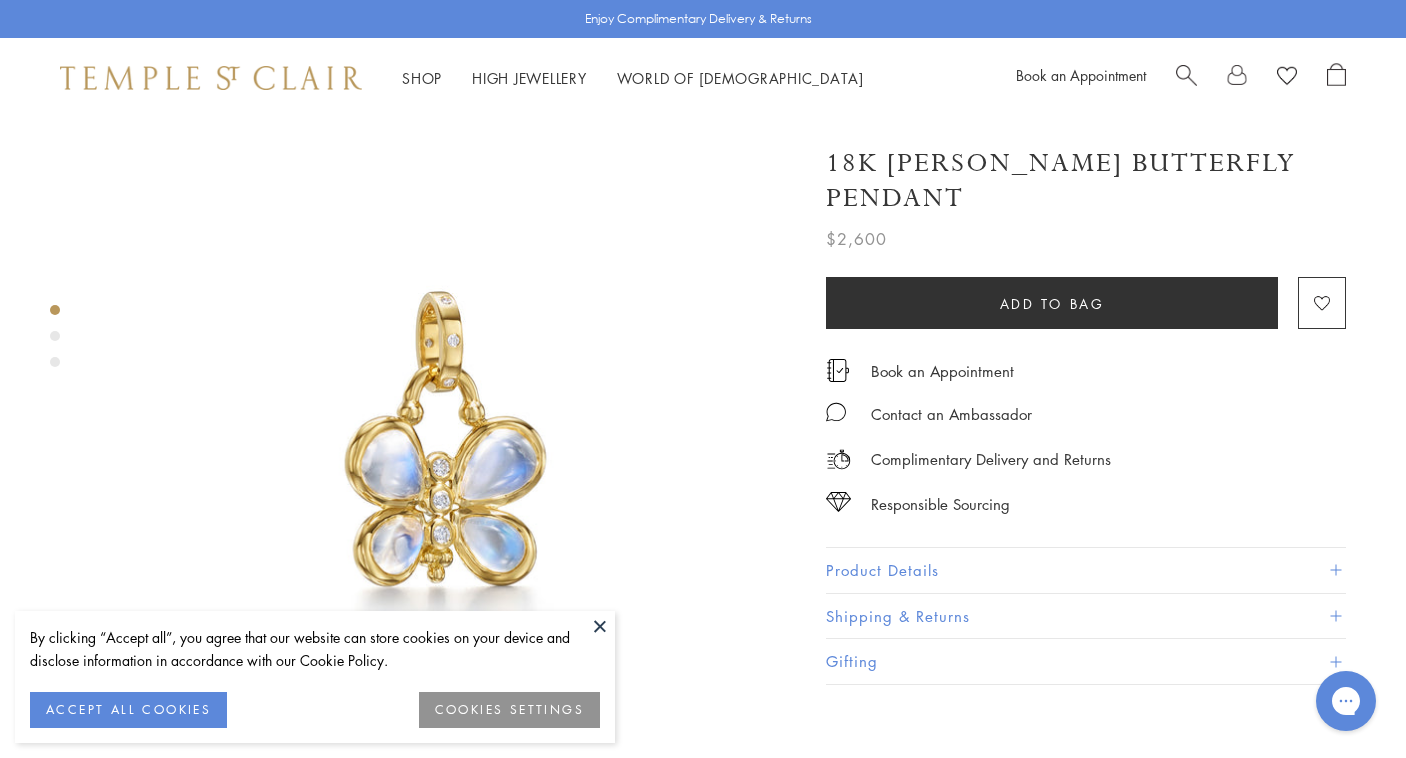 click at bounding box center (1335, 570) 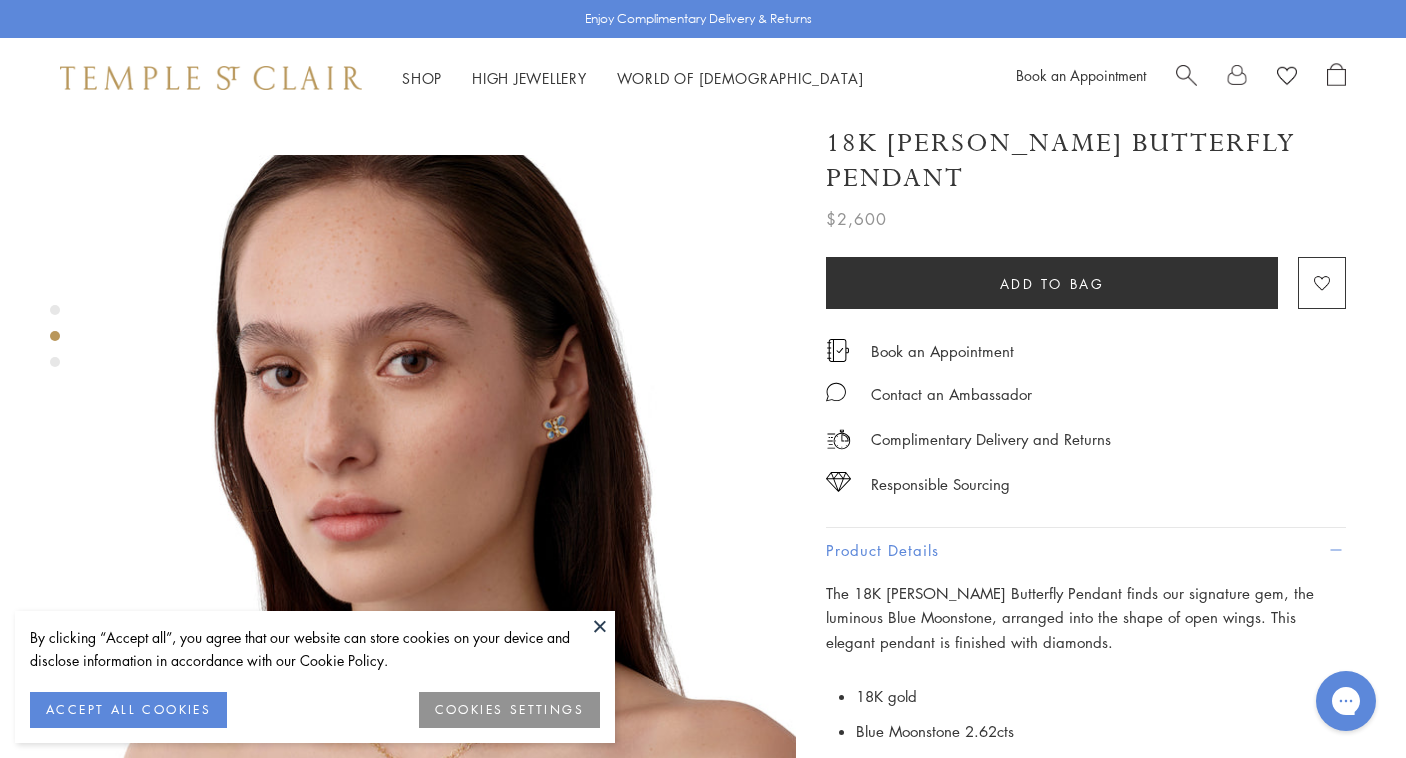 scroll, scrollTop: 664, scrollLeft: 0, axis: vertical 